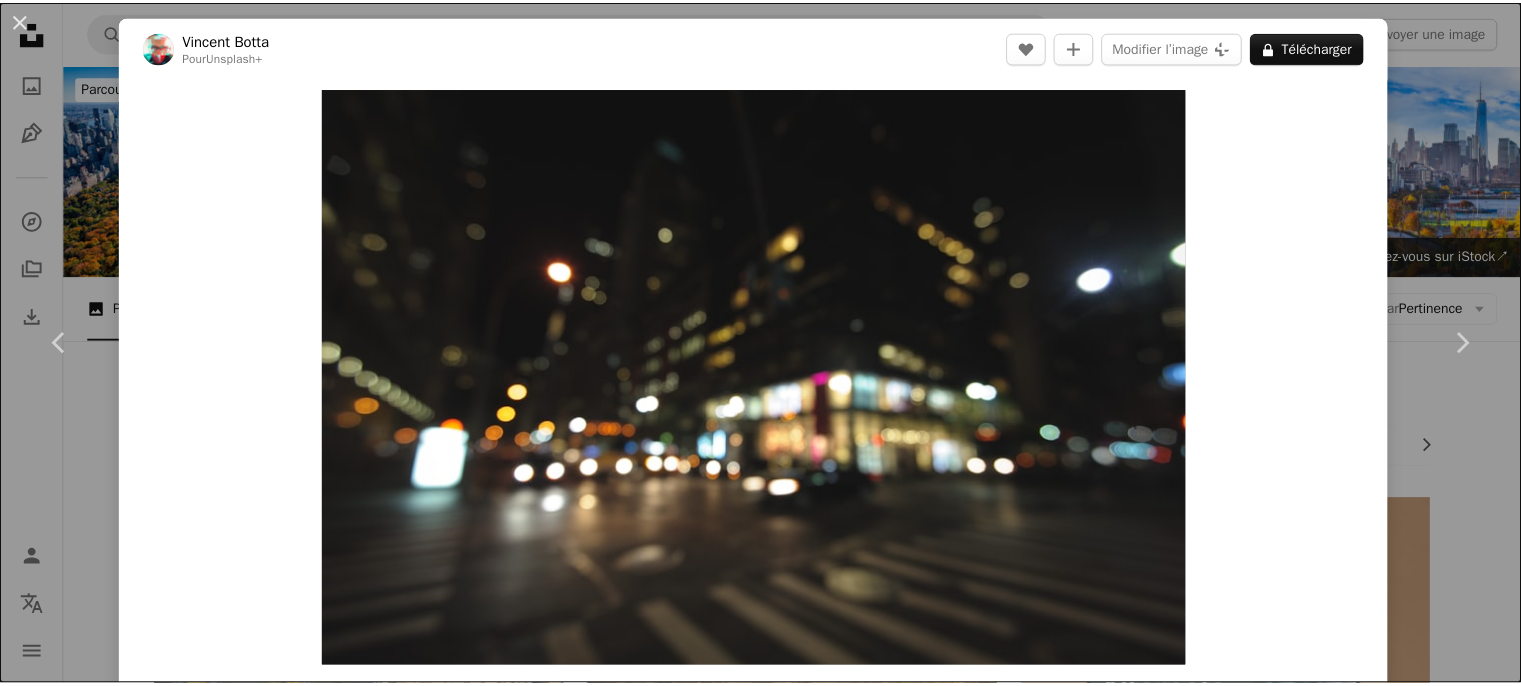 scroll, scrollTop: 2400, scrollLeft: 0, axis: vertical 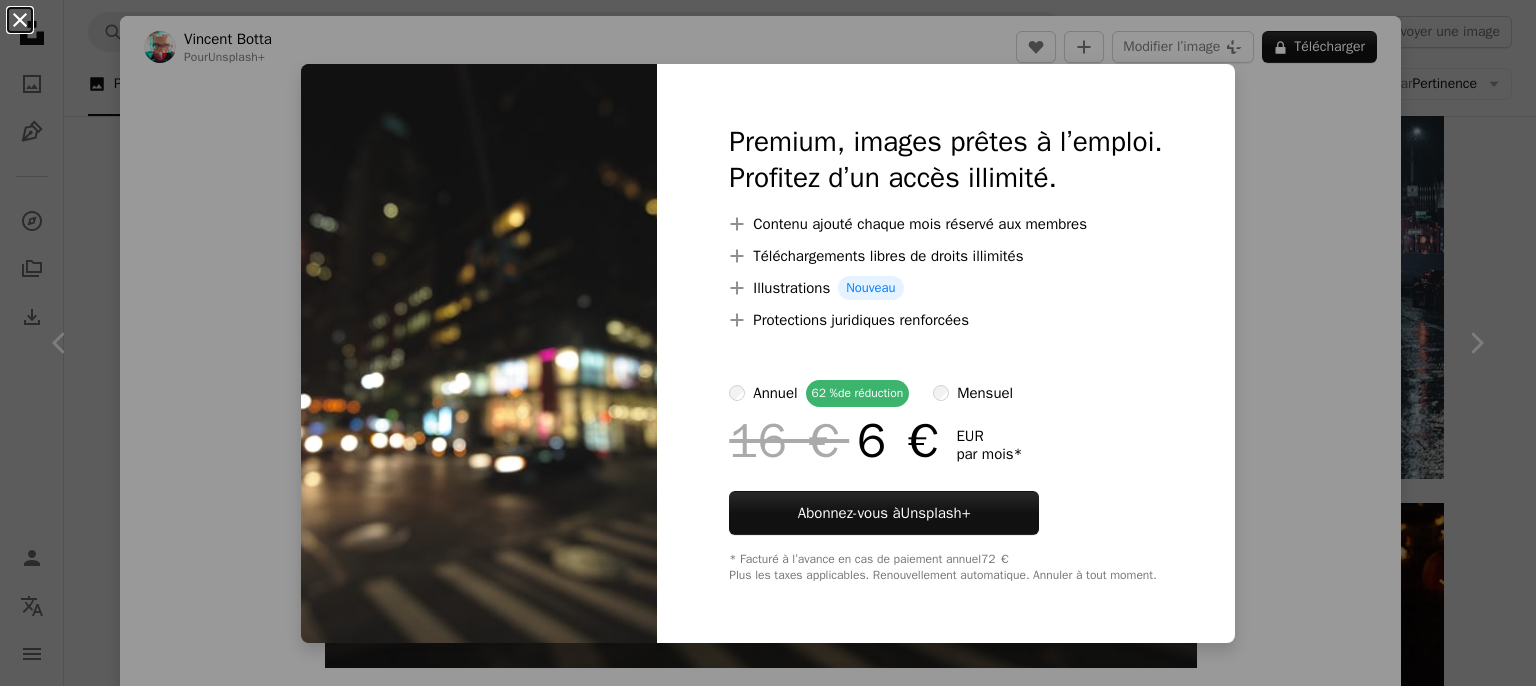 click on "An X shape" at bounding box center [20, 20] 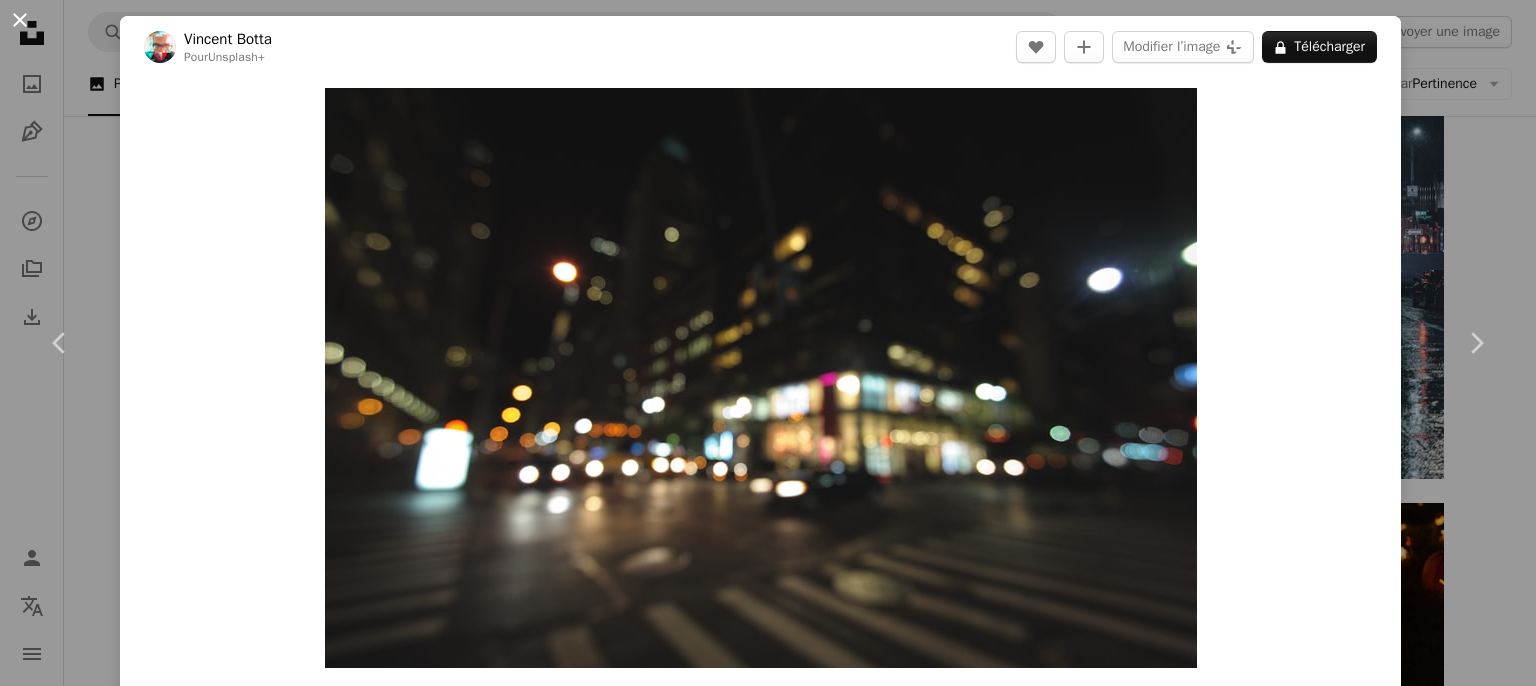 click on "An X shape" at bounding box center (20, 20) 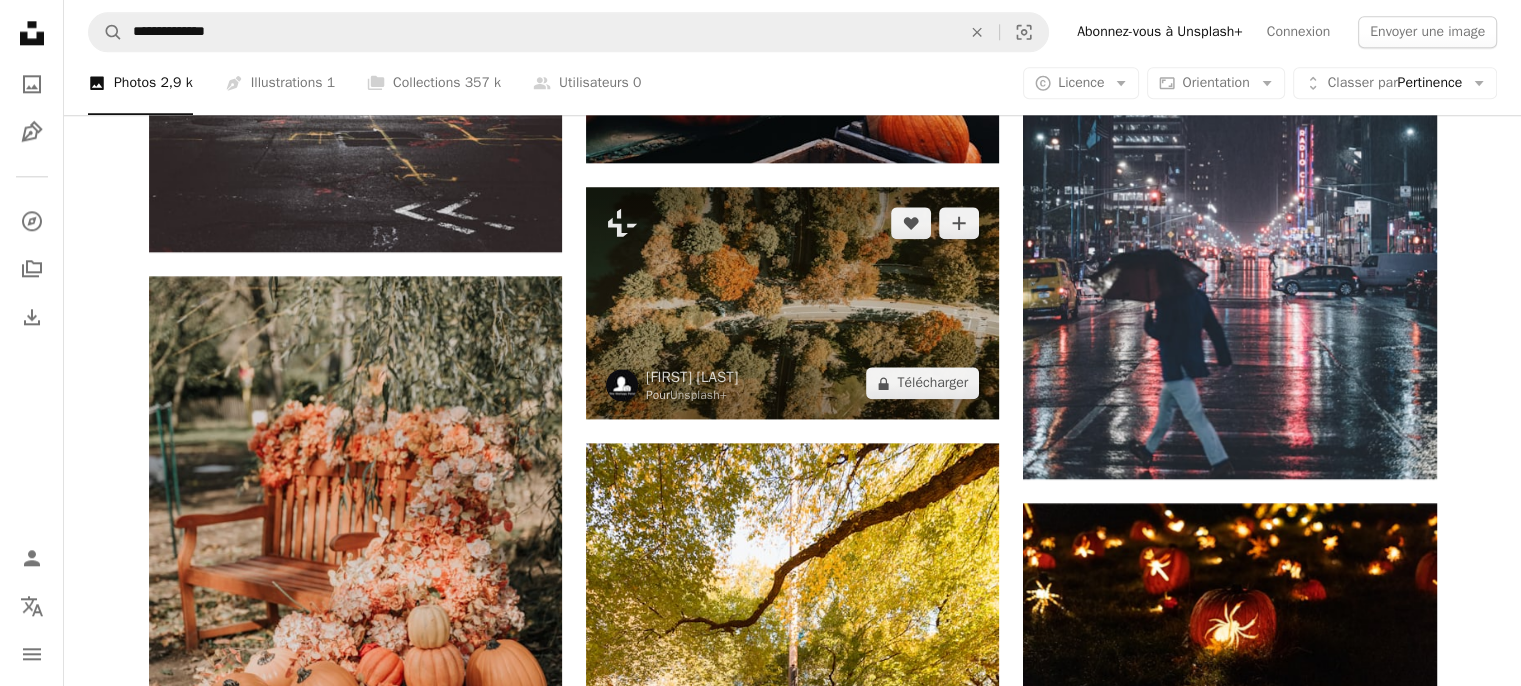 click at bounding box center (792, 303) 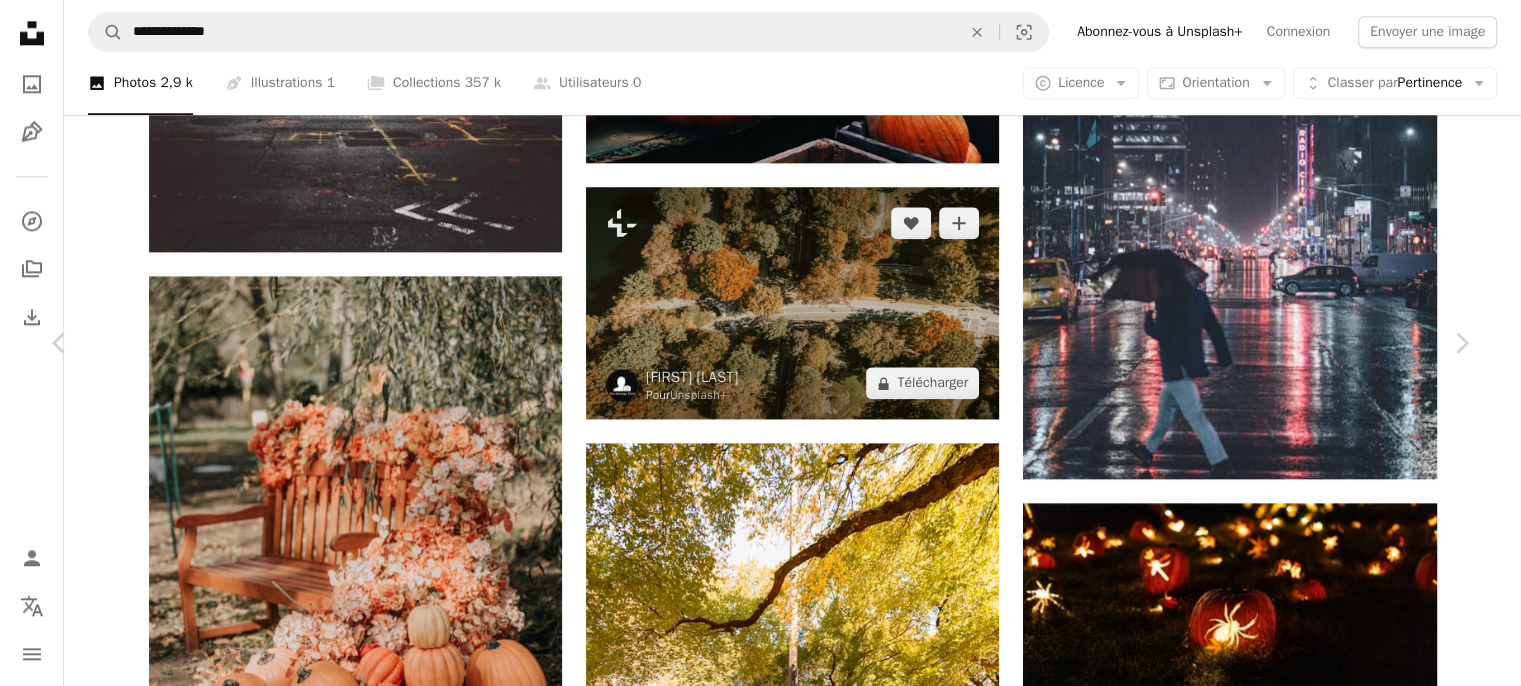 click on "An X shape" at bounding box center [20, 20] 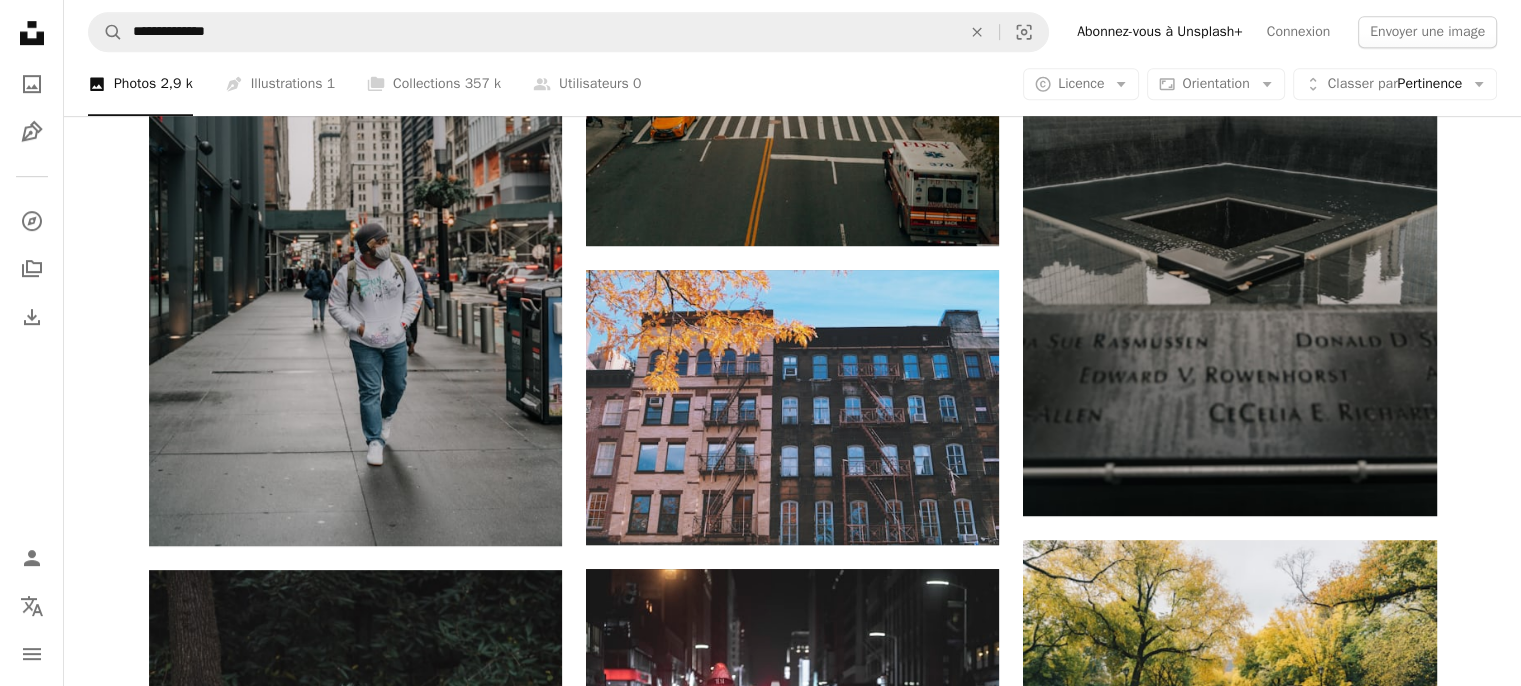 scroll, scrollTop: 1000, scrollLeft: 0, axis: vertical 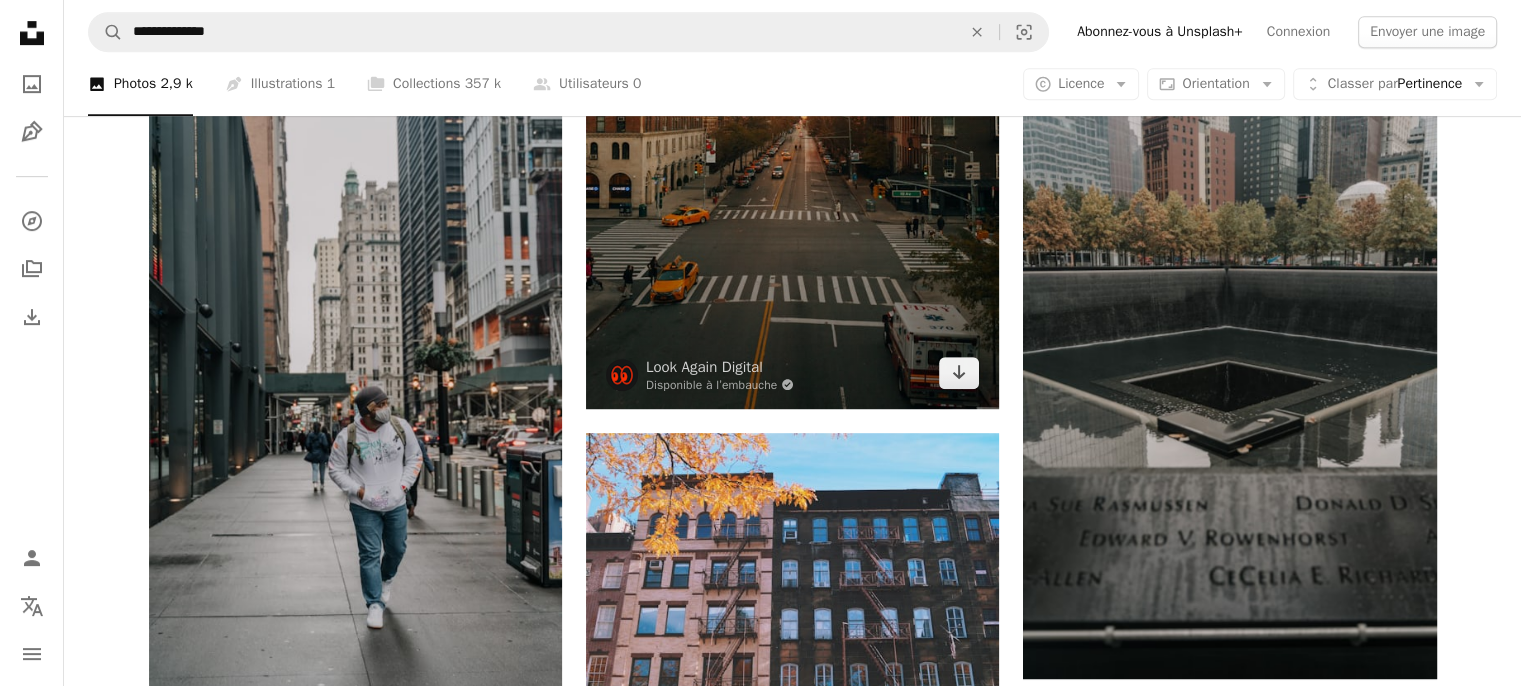 click at bounding box center [792, 99] 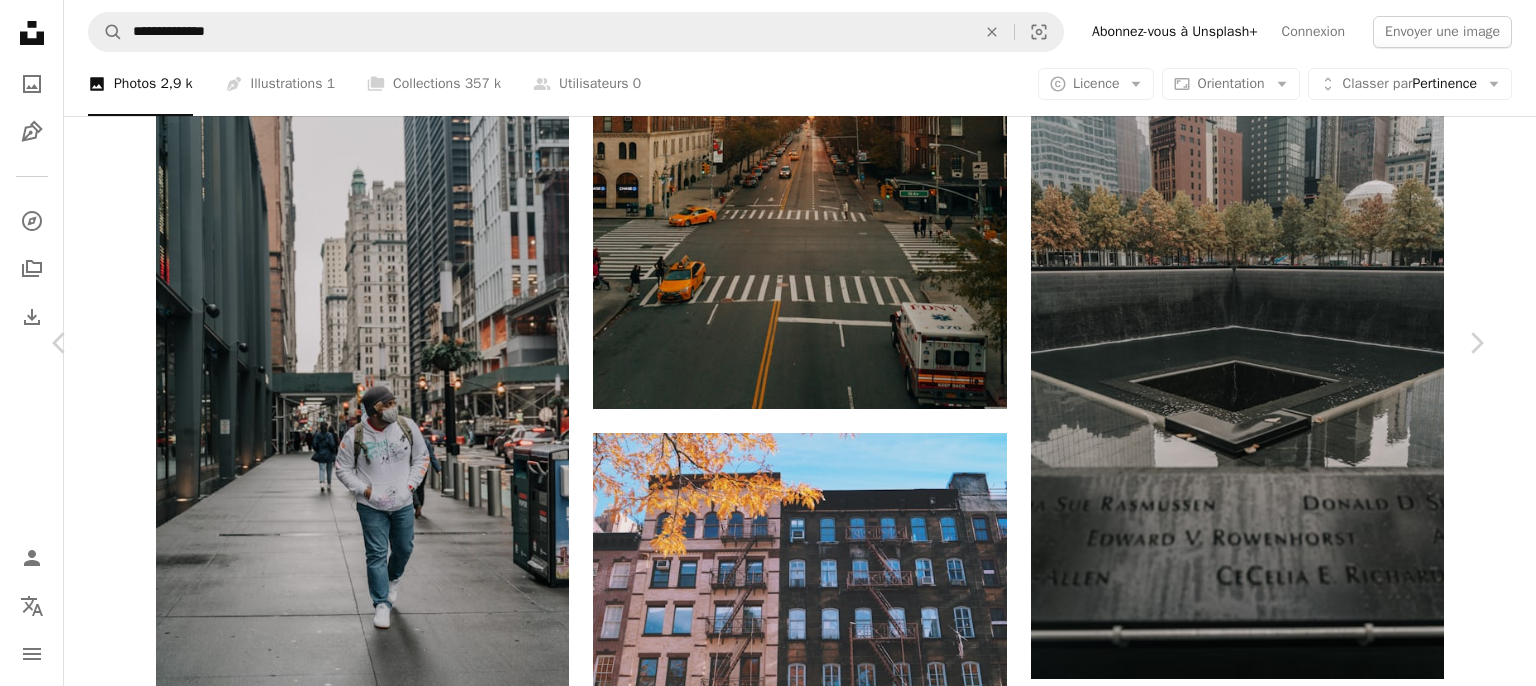 click on "An X shape" at bounding box center (20, 20) 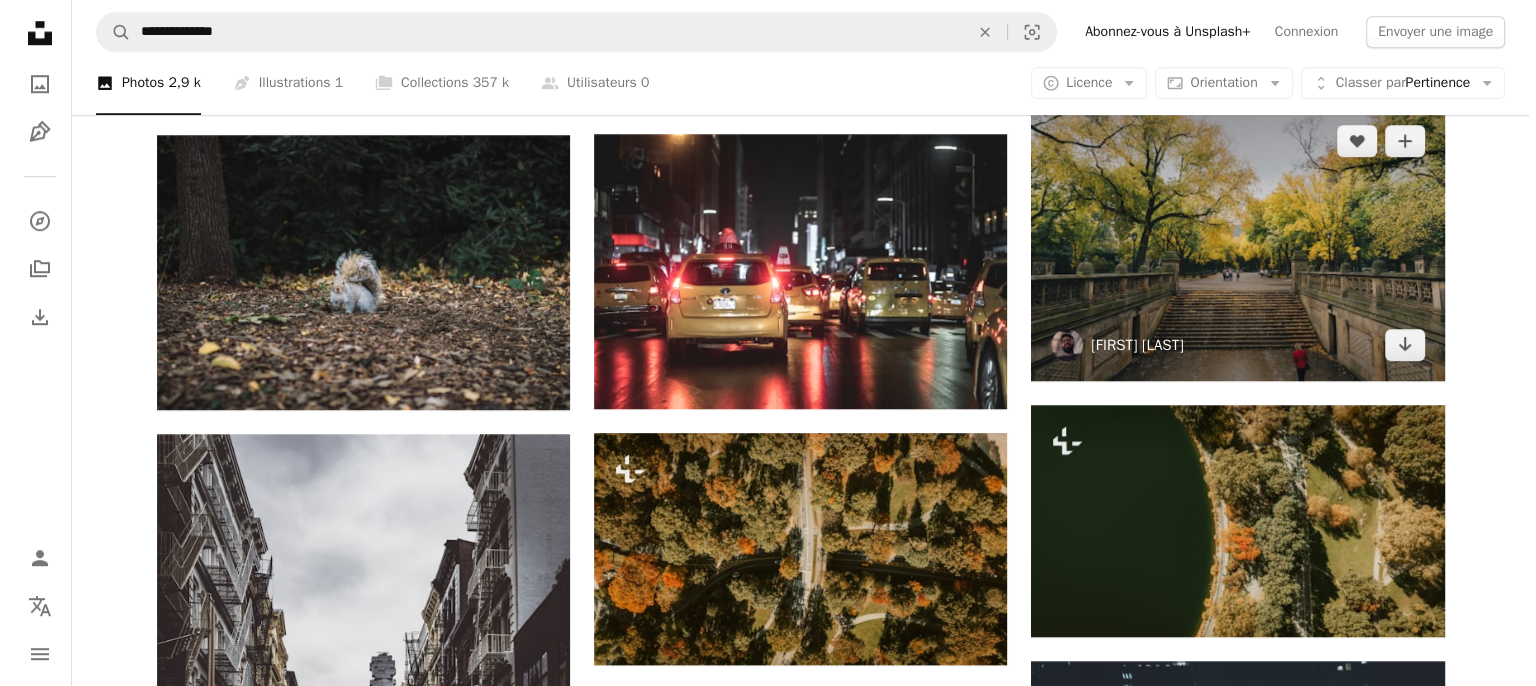 scroll, scrollTop: 1600, scrollLeft: 0, axis: vertical 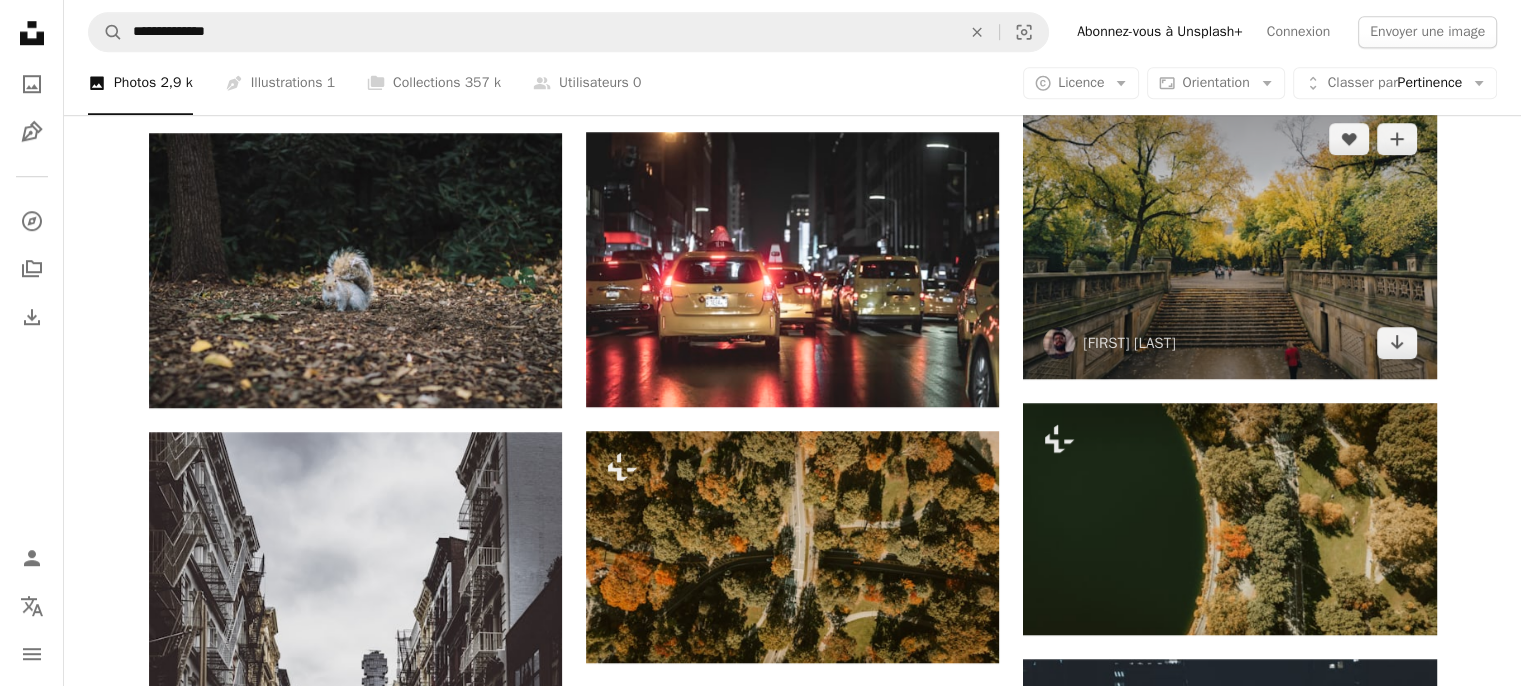 click at bounding box center [1229, 240] 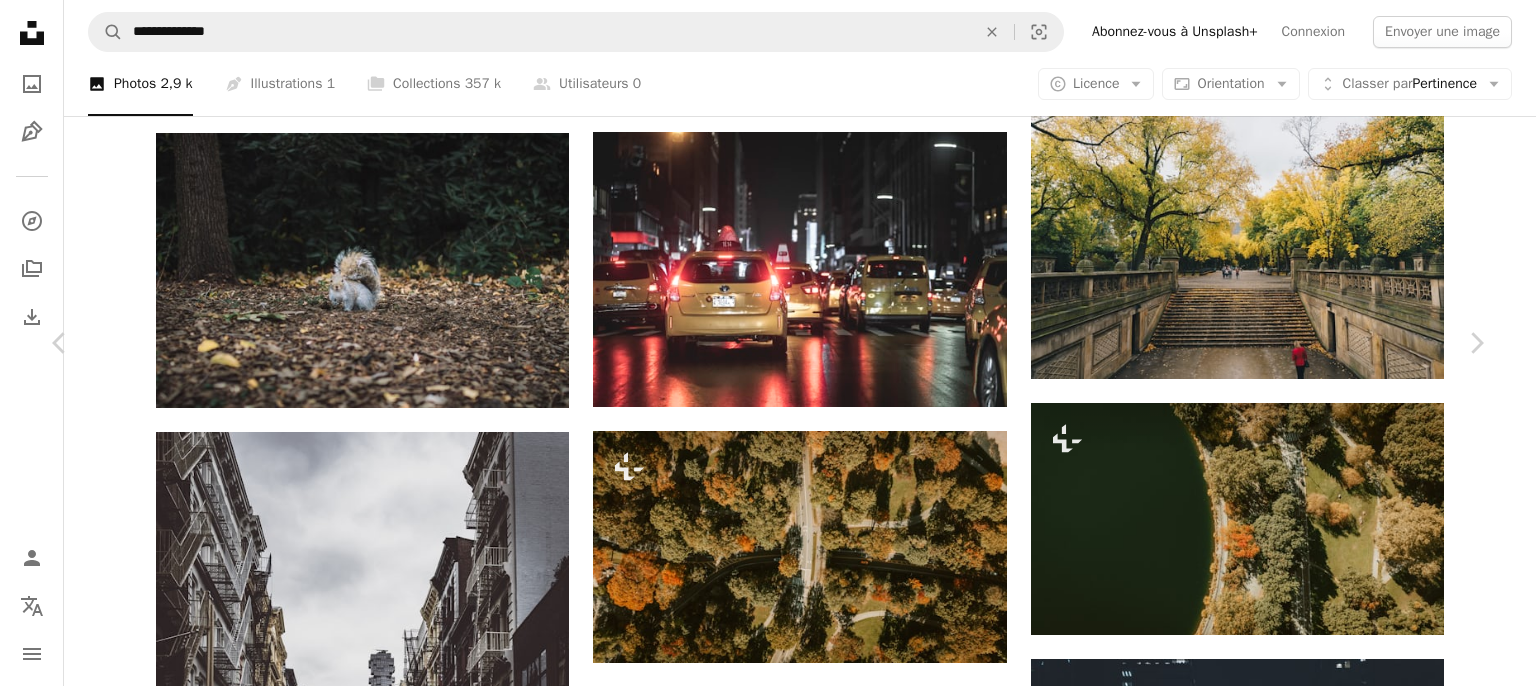 scroll, scrollTop: 2700, scrollLeft: 0, axis: vertical 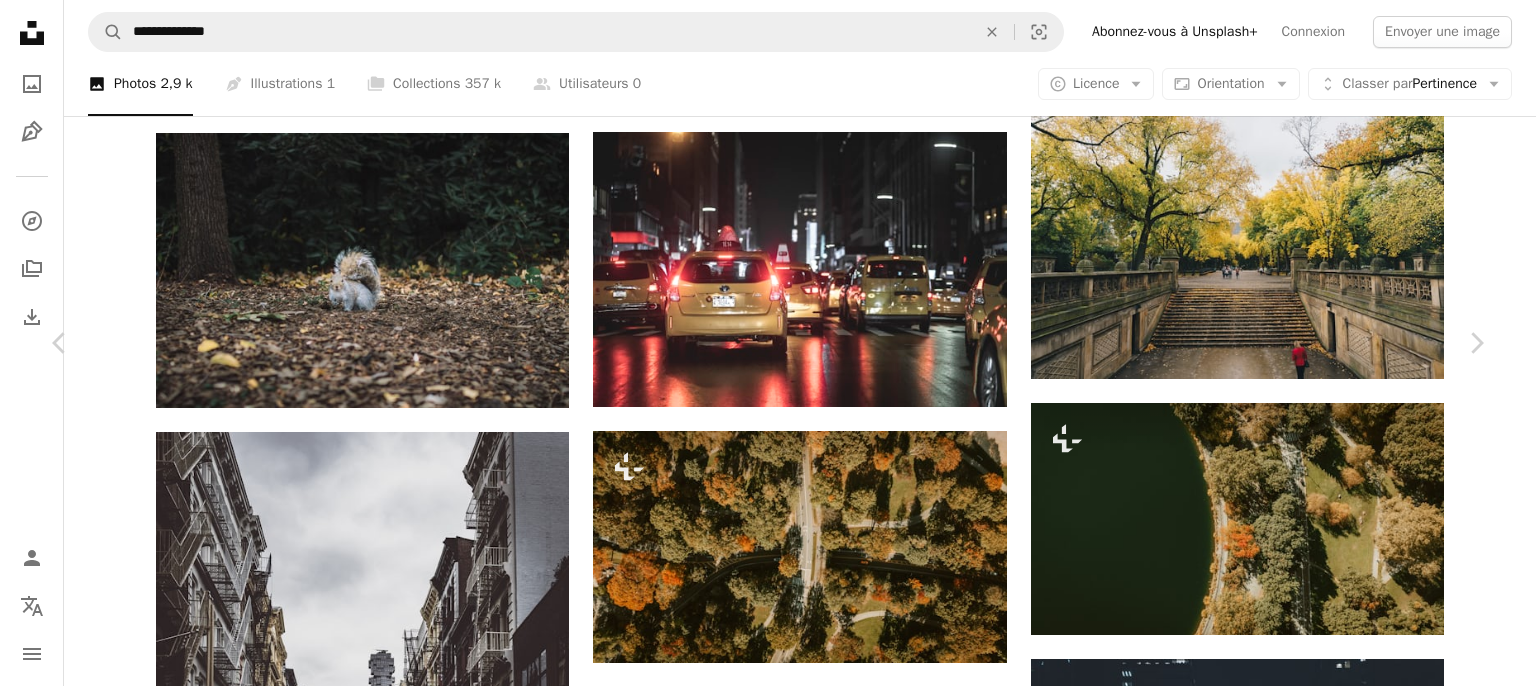click on "An X shape" at bounding box center [20, 20] 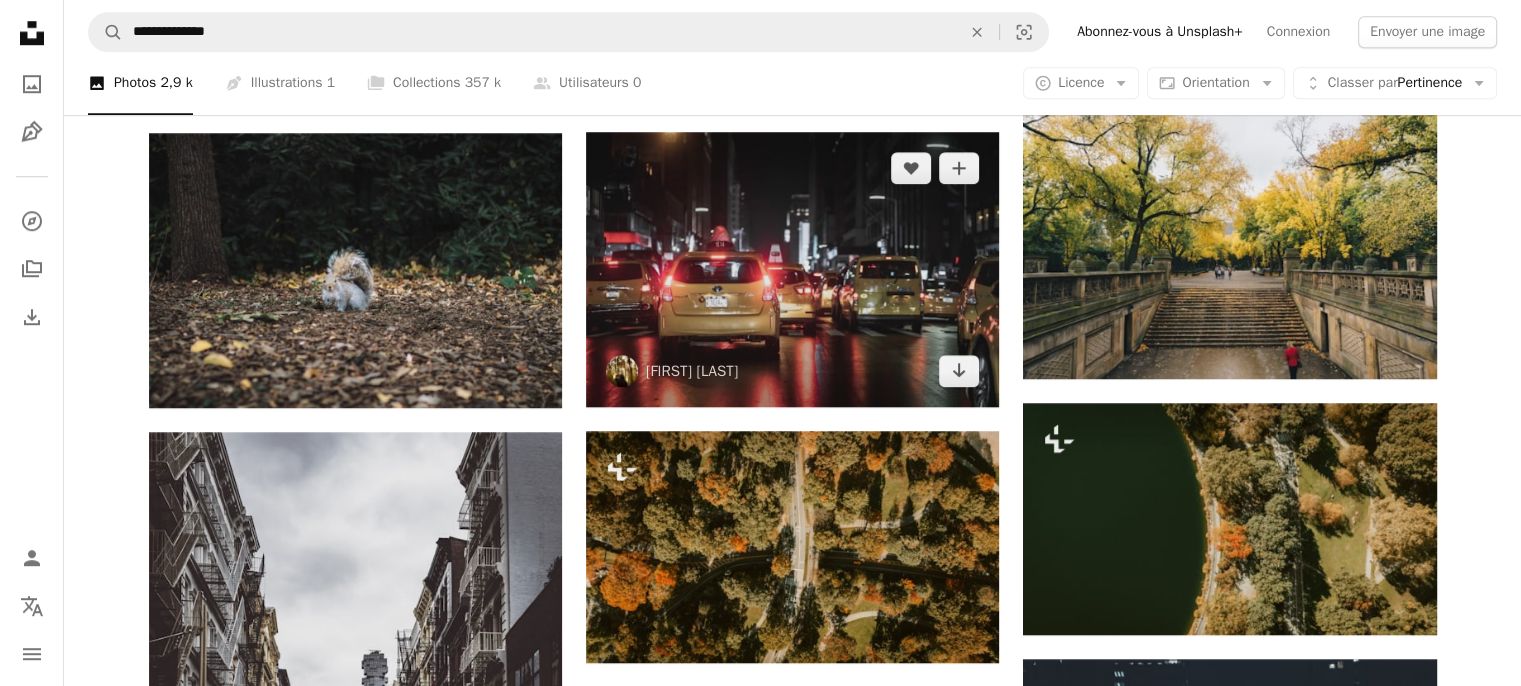 click at bounding box center [792, 269] 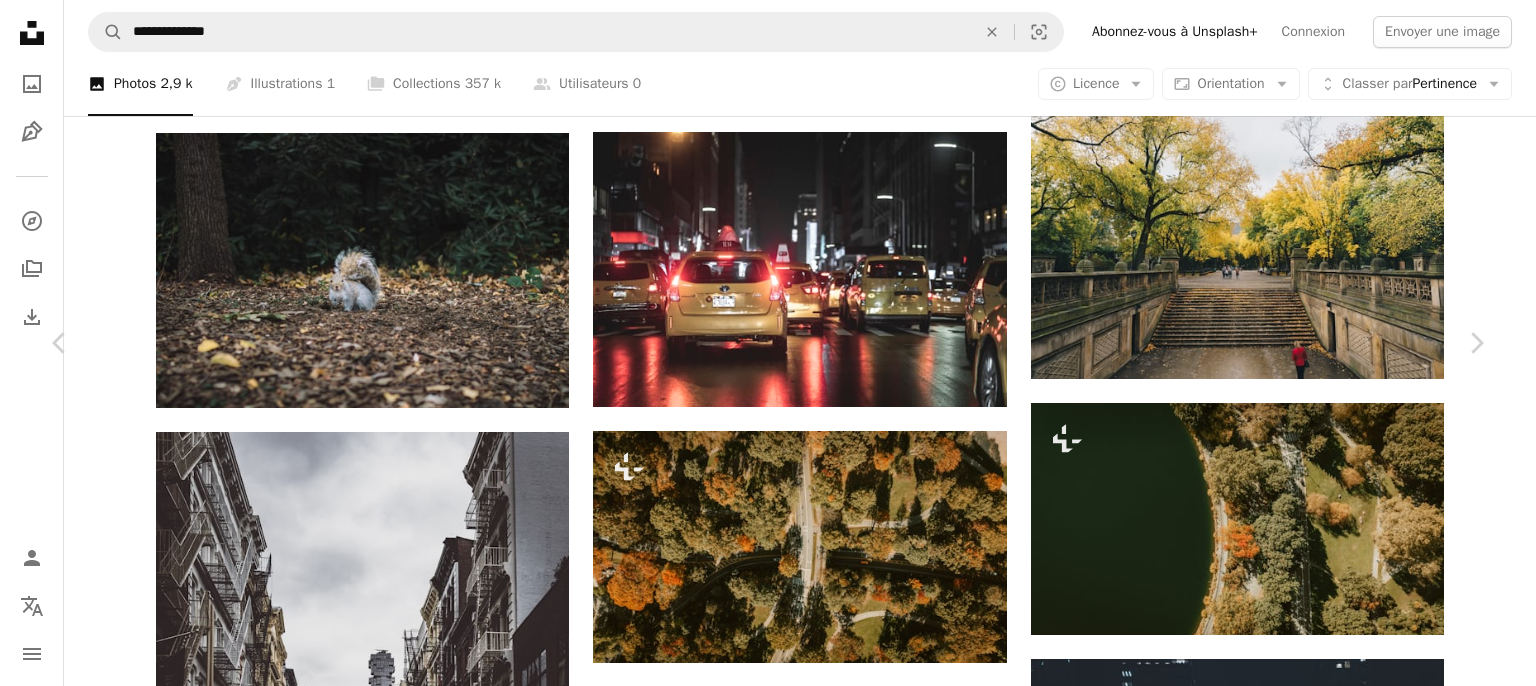 scroll, scrollTop: 4400, scrollLeft: 0, axis: vertical 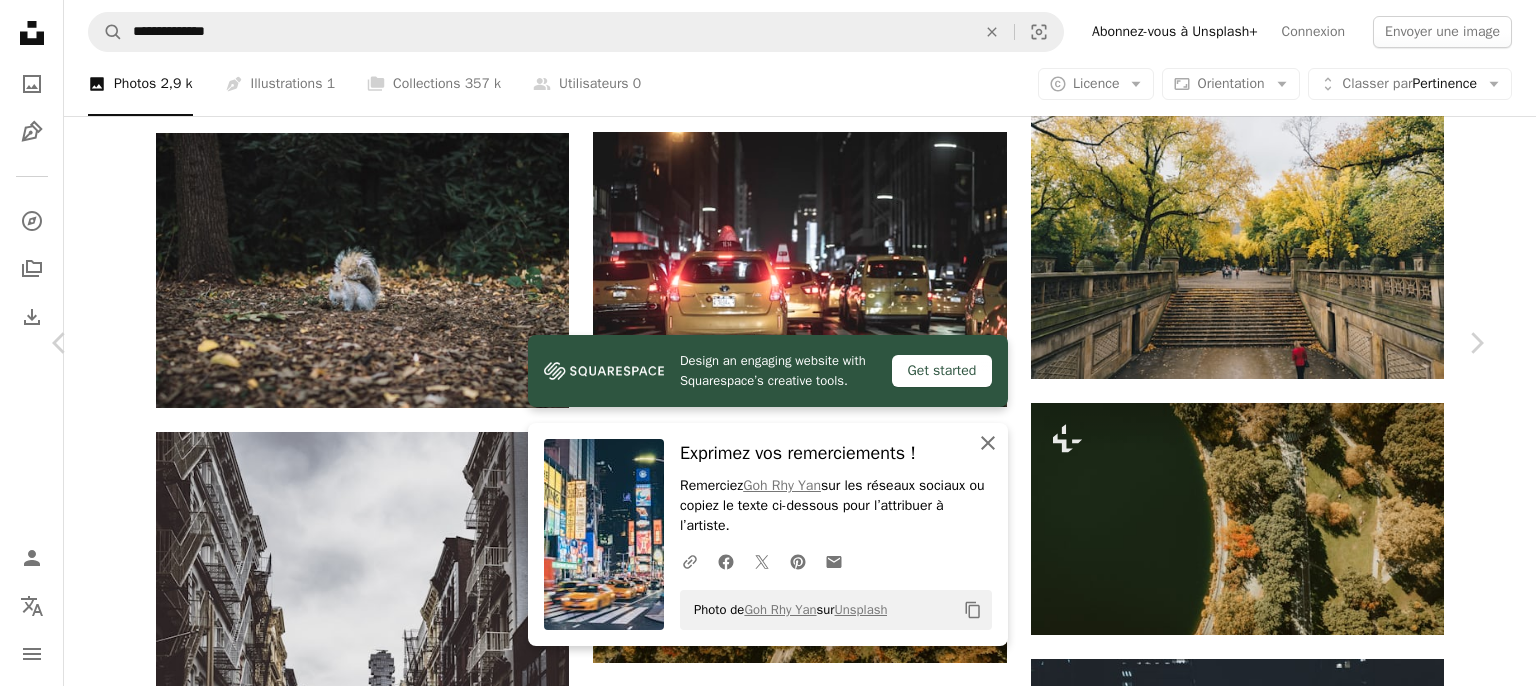 click on "An X shape" 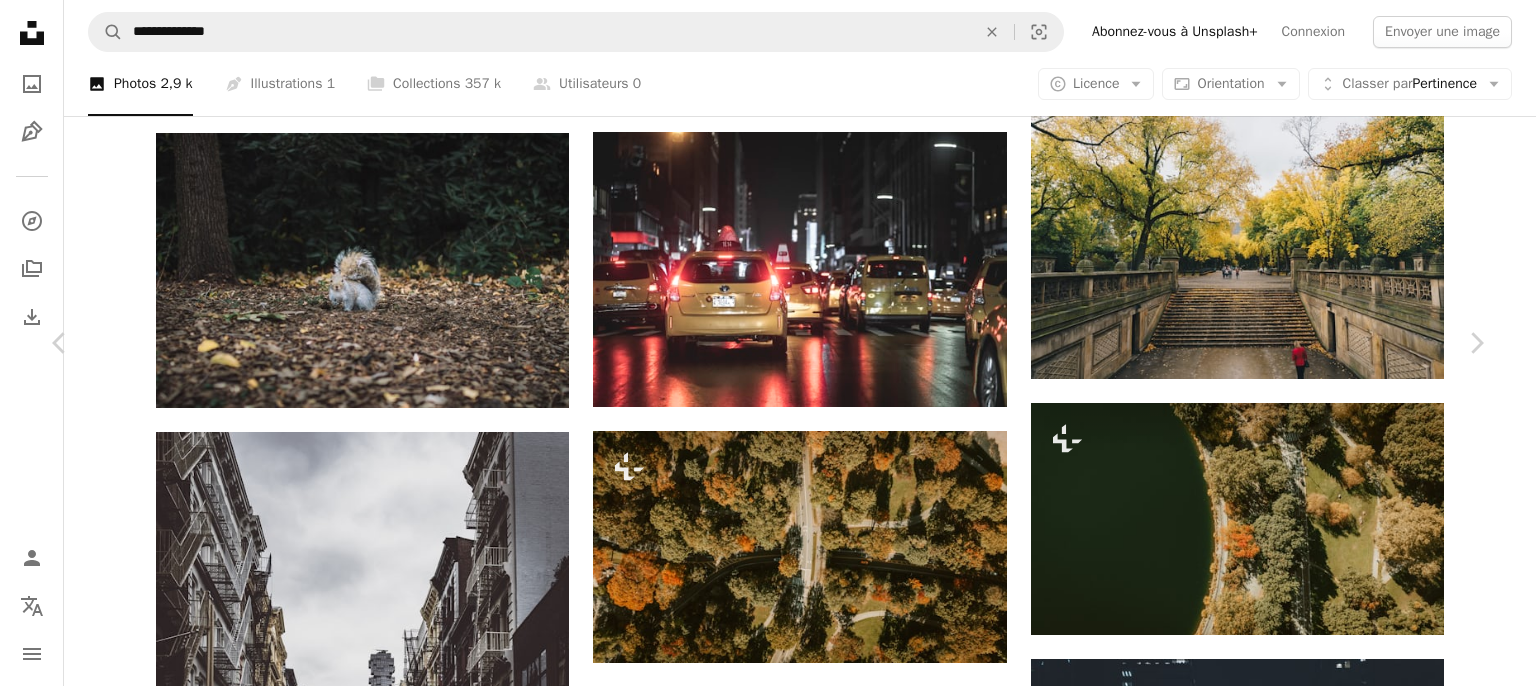 scroll, scrollTop: 900, scrollLeft: 0, axis: vertical 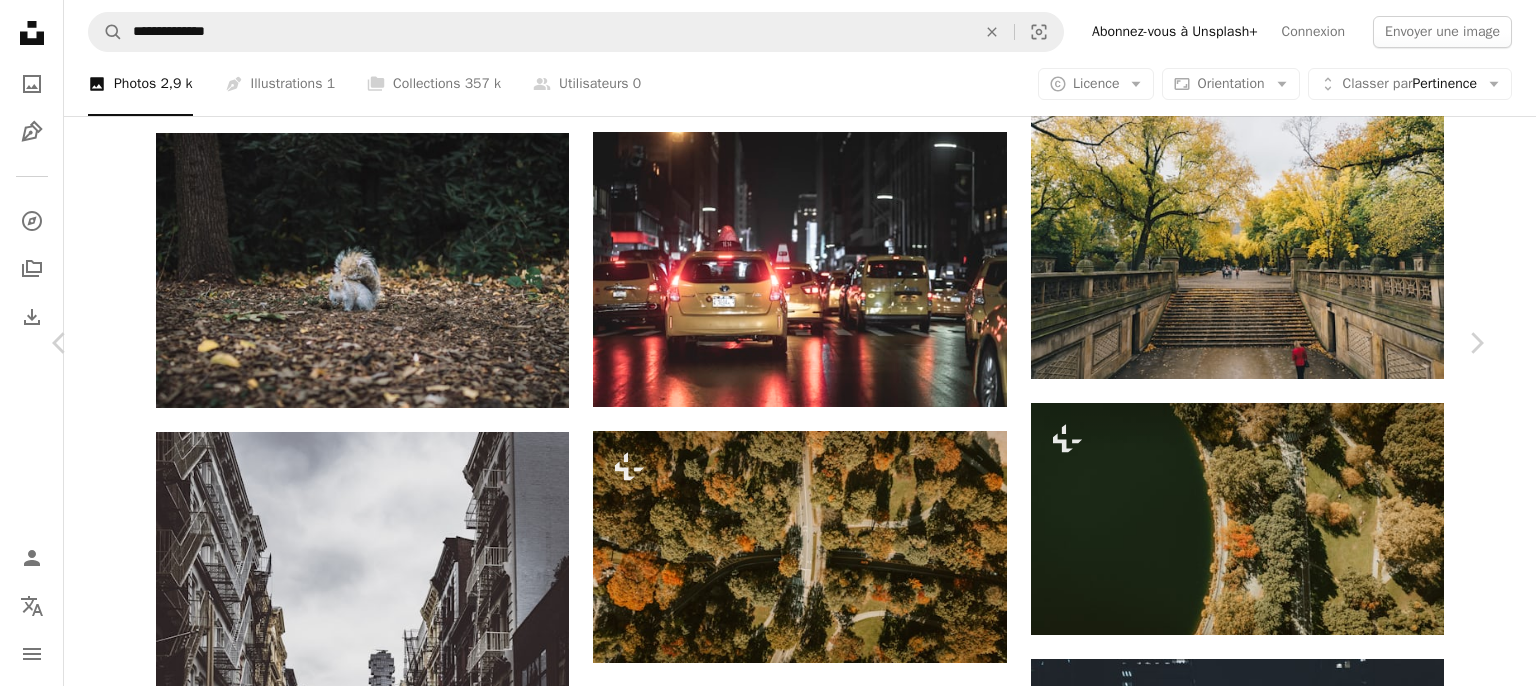 click on "An X shape" at bounding box center [20, 20] 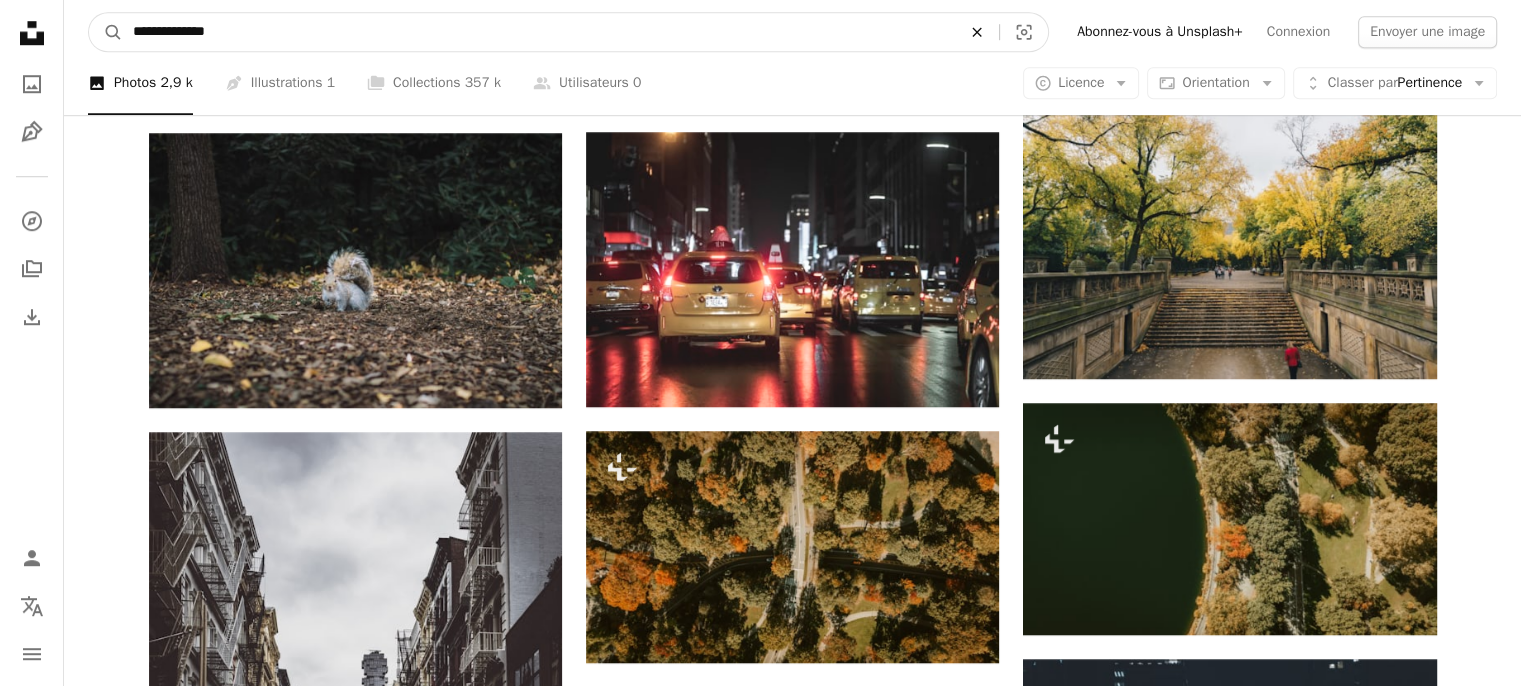 click on "An X shape" 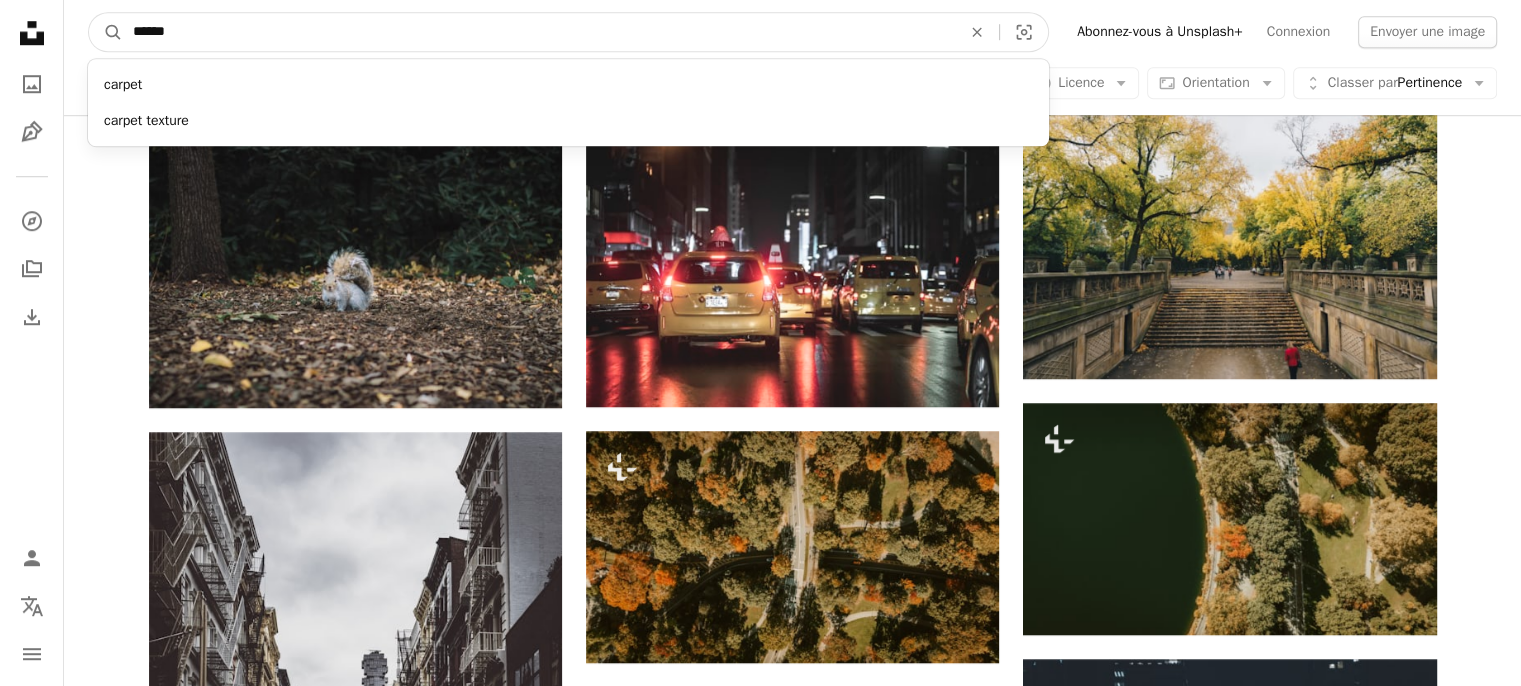 type on "******" 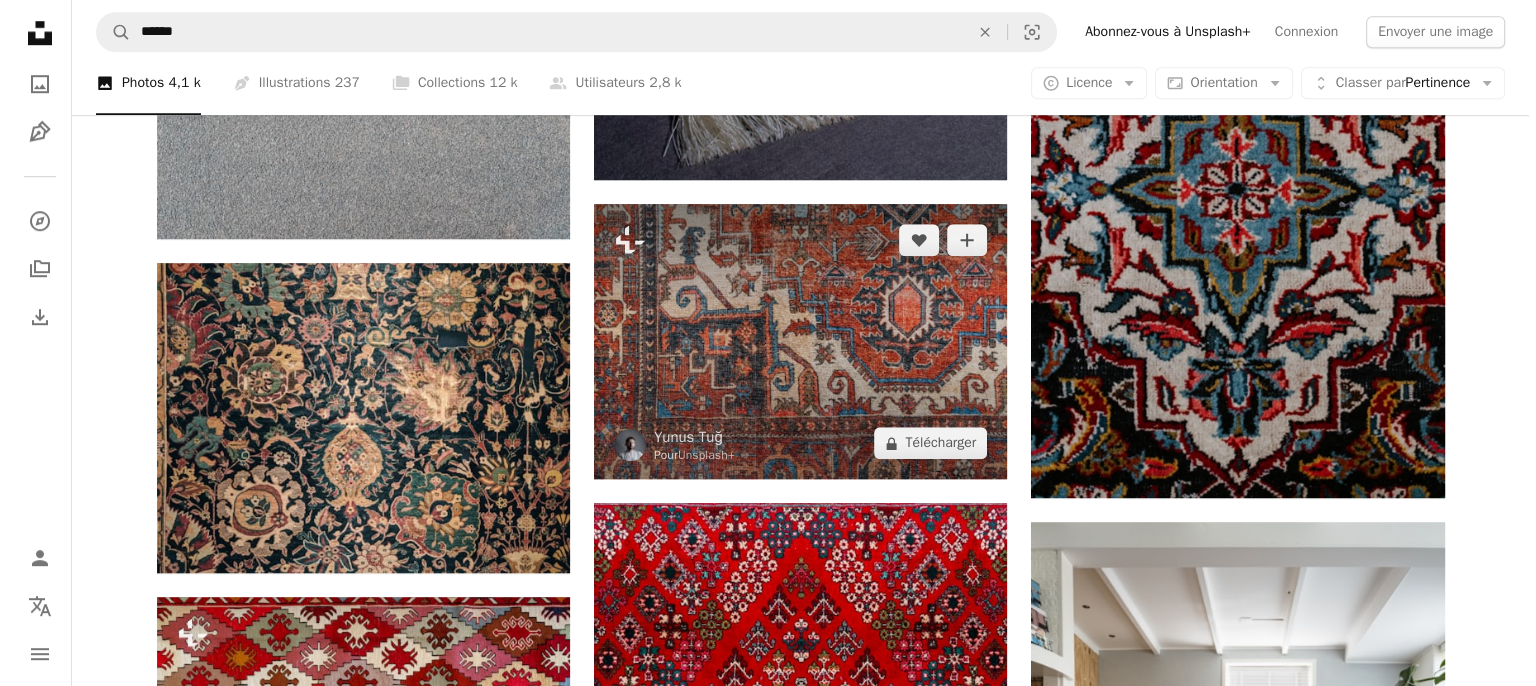 scroll, scrollTop: 1600, scrollLeft: 0, axis: vertical 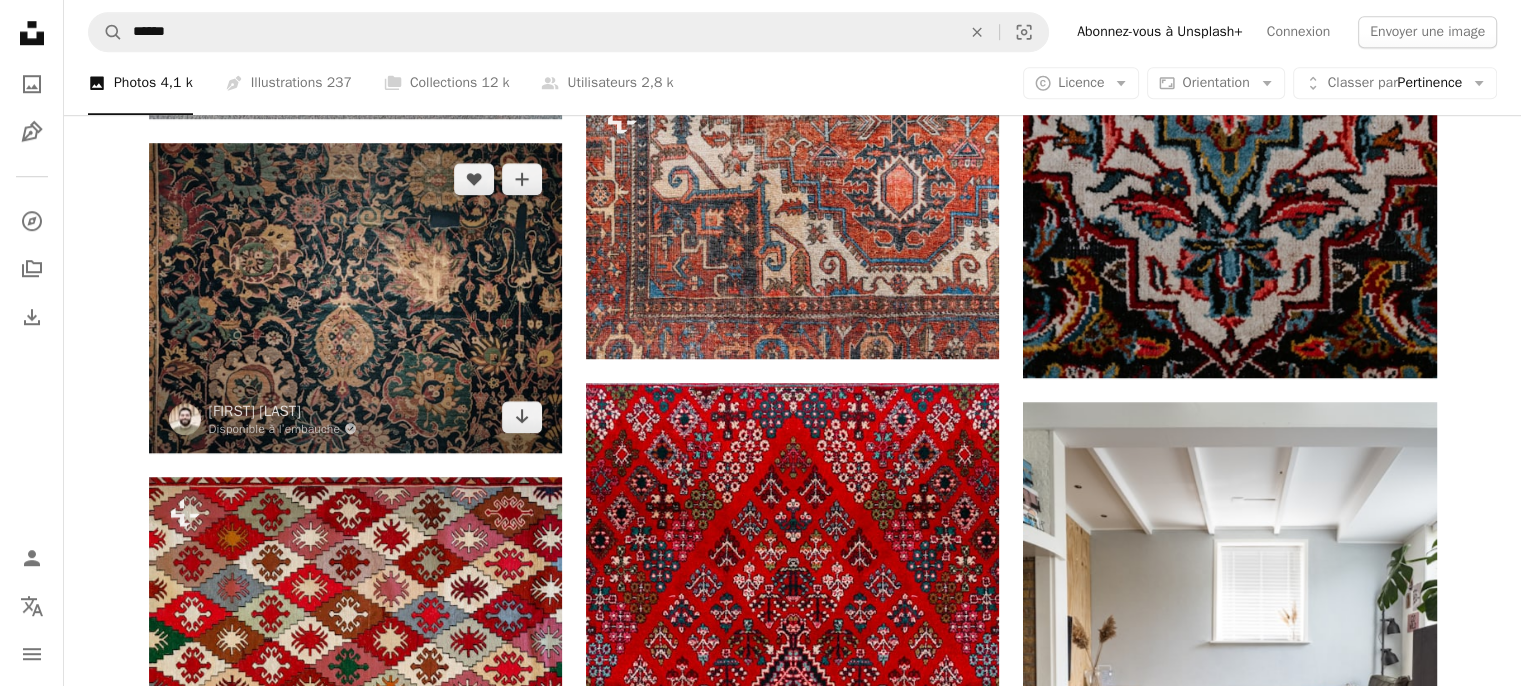 click at bounding box center [355, 298] 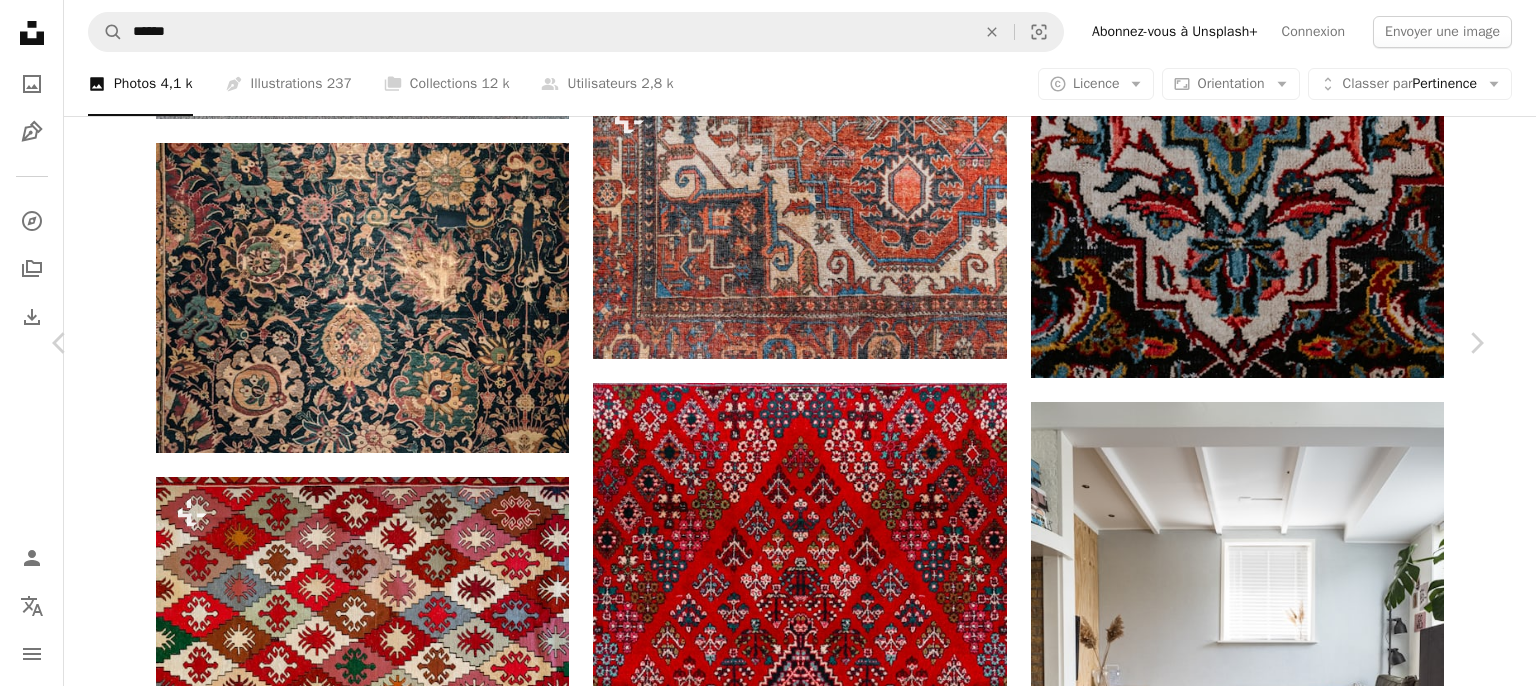 scroll, scrollTop: 4400, scrollLeft: 0, axis: vertical 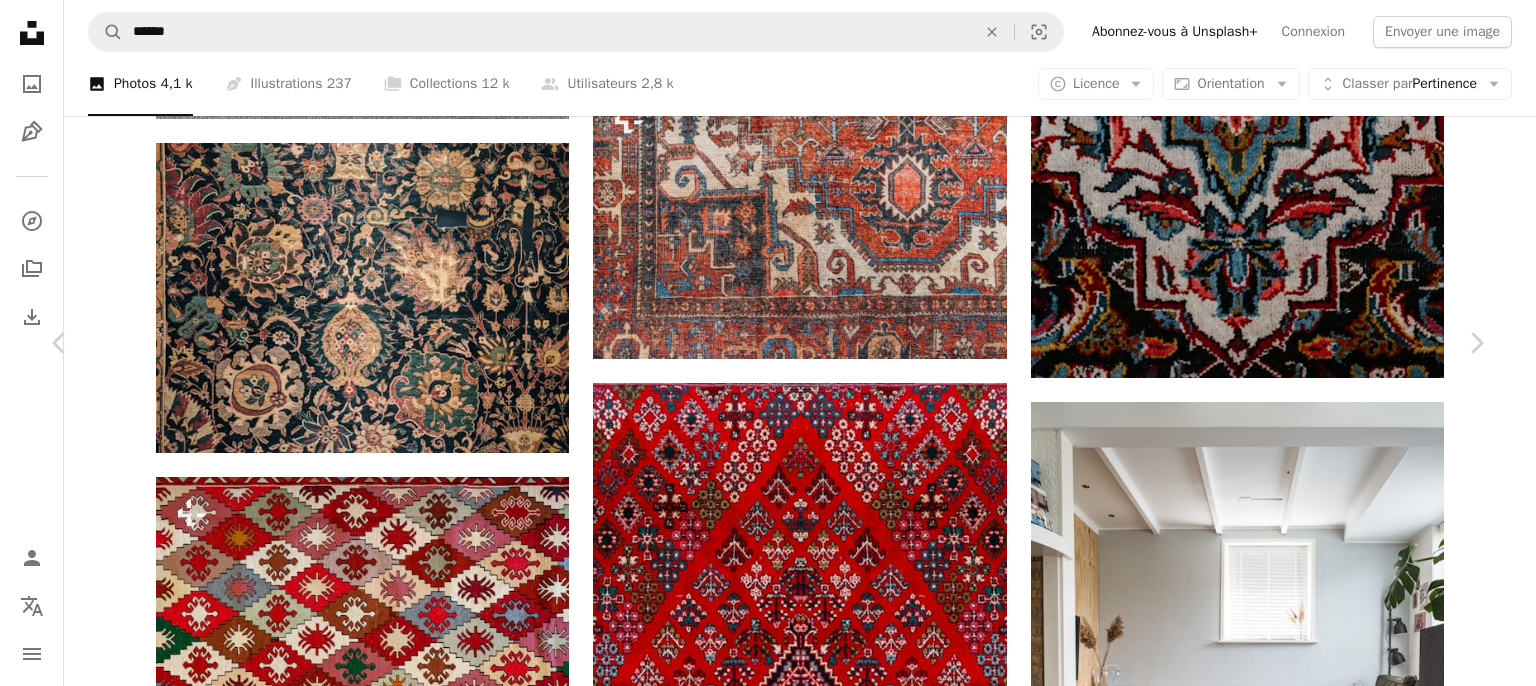 click at bounding box center [341, 6810] 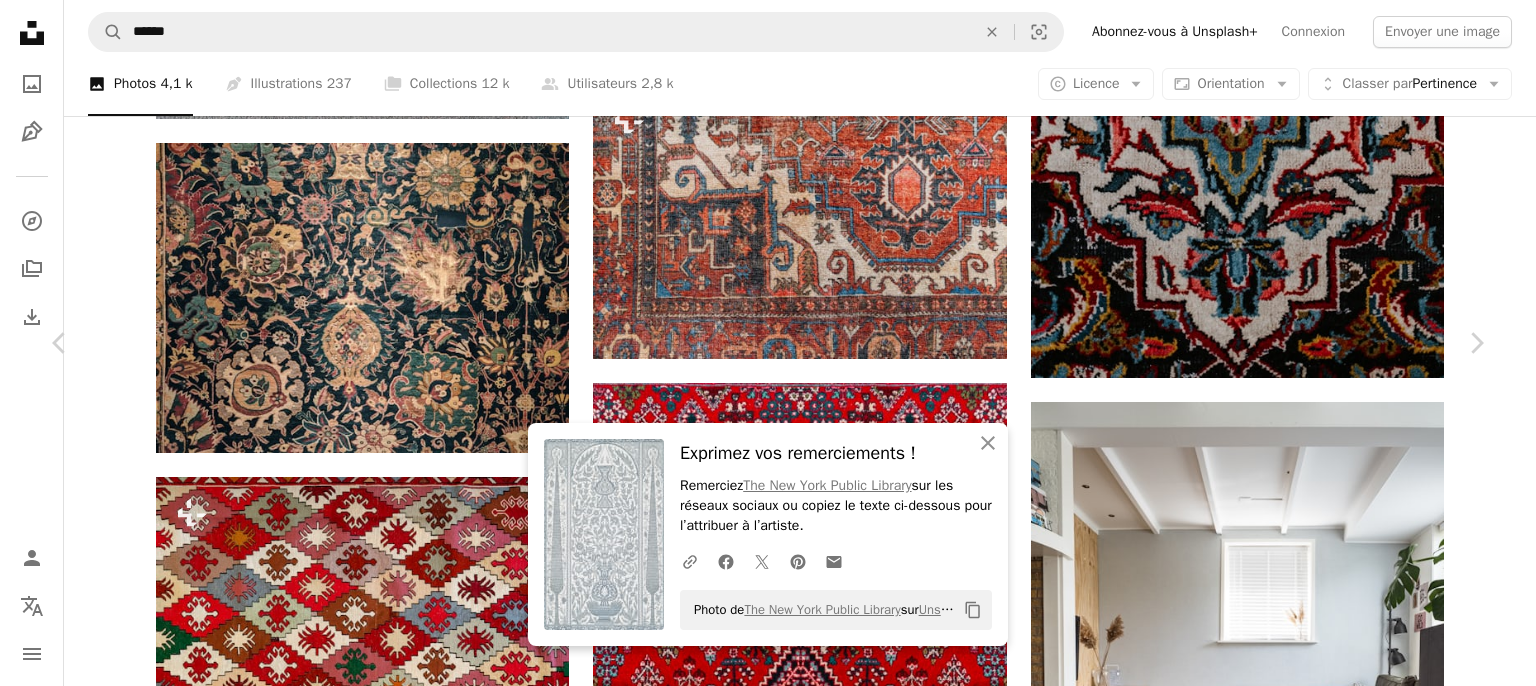 scroll, scrollTop: 2500, scrollLeft: 0, axis: vertical 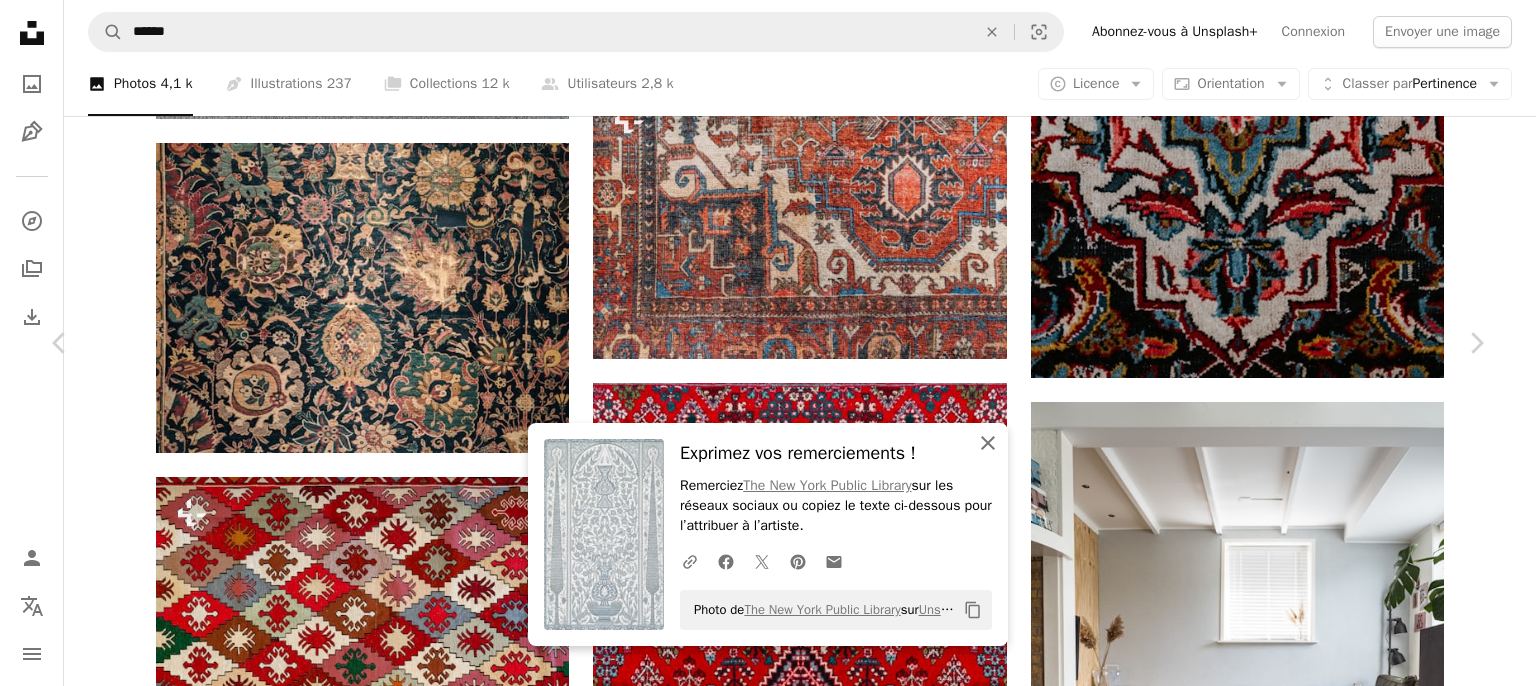 drag, startPoint x: 978, startPoint y: 439, endPoint x: 973, endPoint y: 425, distance: 14.866069 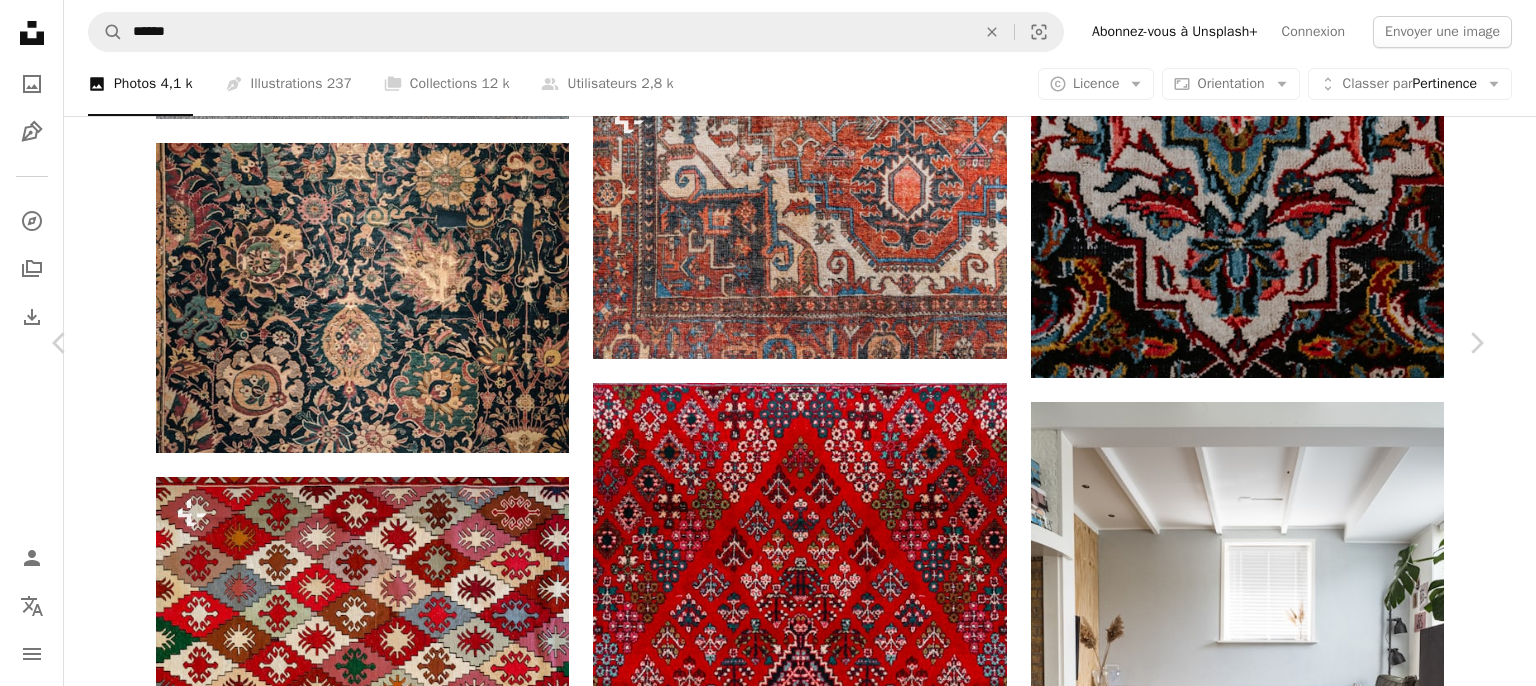 scroll, scrollTop: 7000, scrollLeft: 0, axis: vertical 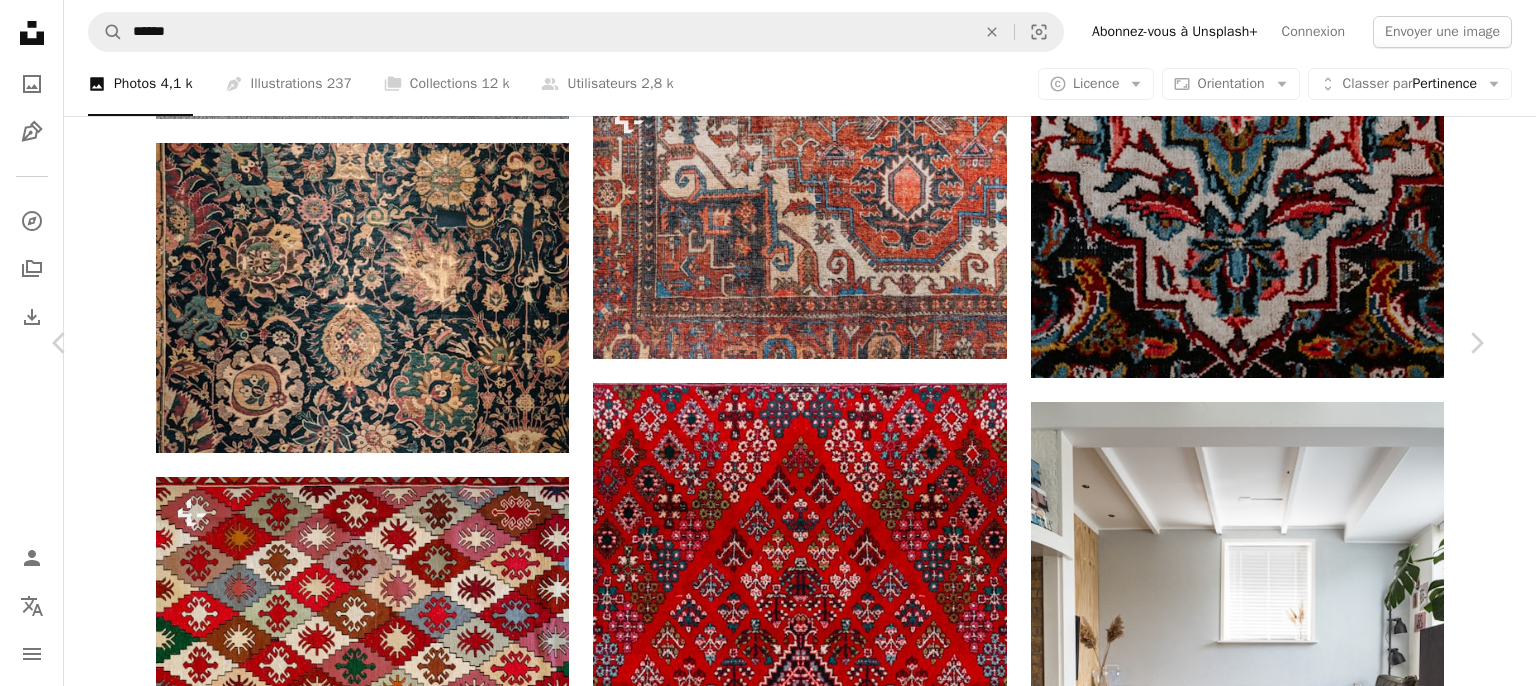 click on "An X shape" at bounding box center [20, 20] 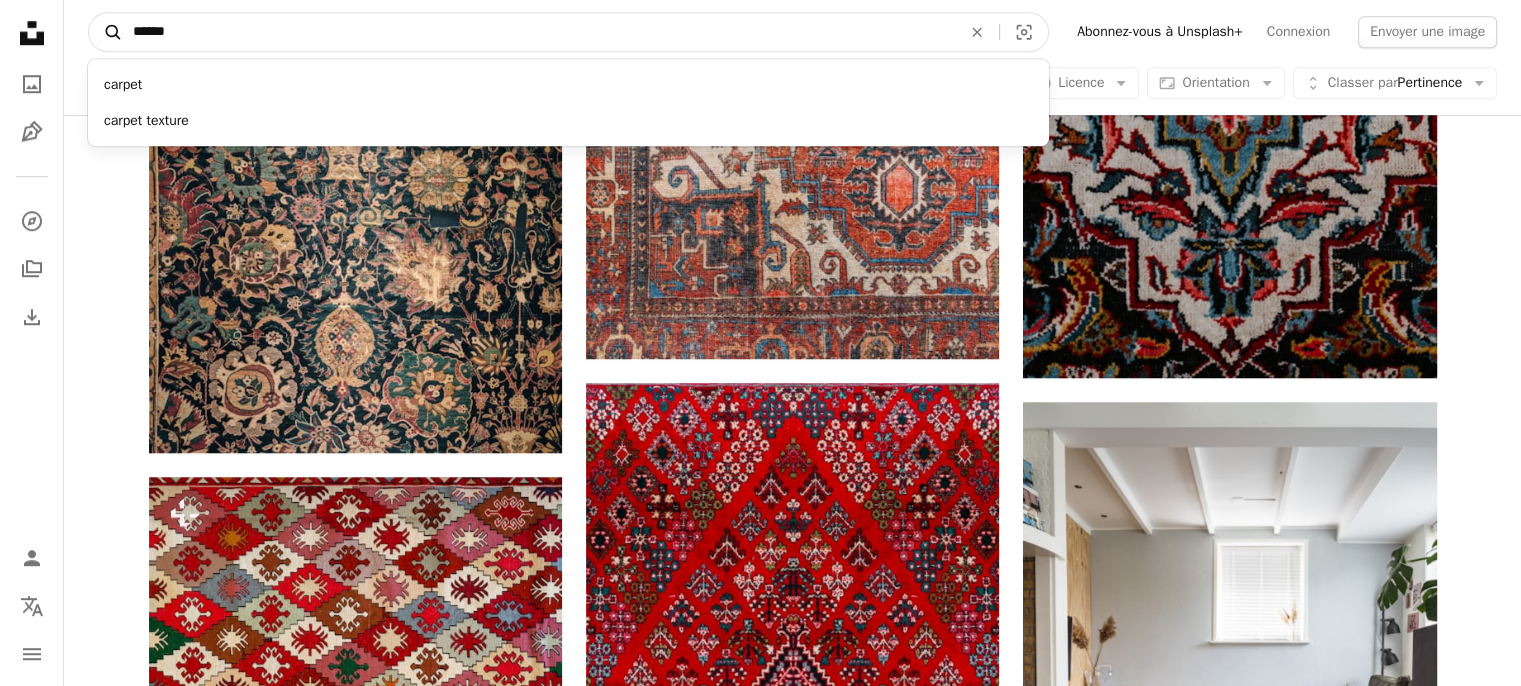 drag, startPoint x: 371, startPoint y: 33, endPoint x: 88, endPoint y: 37, distance: 283.02826 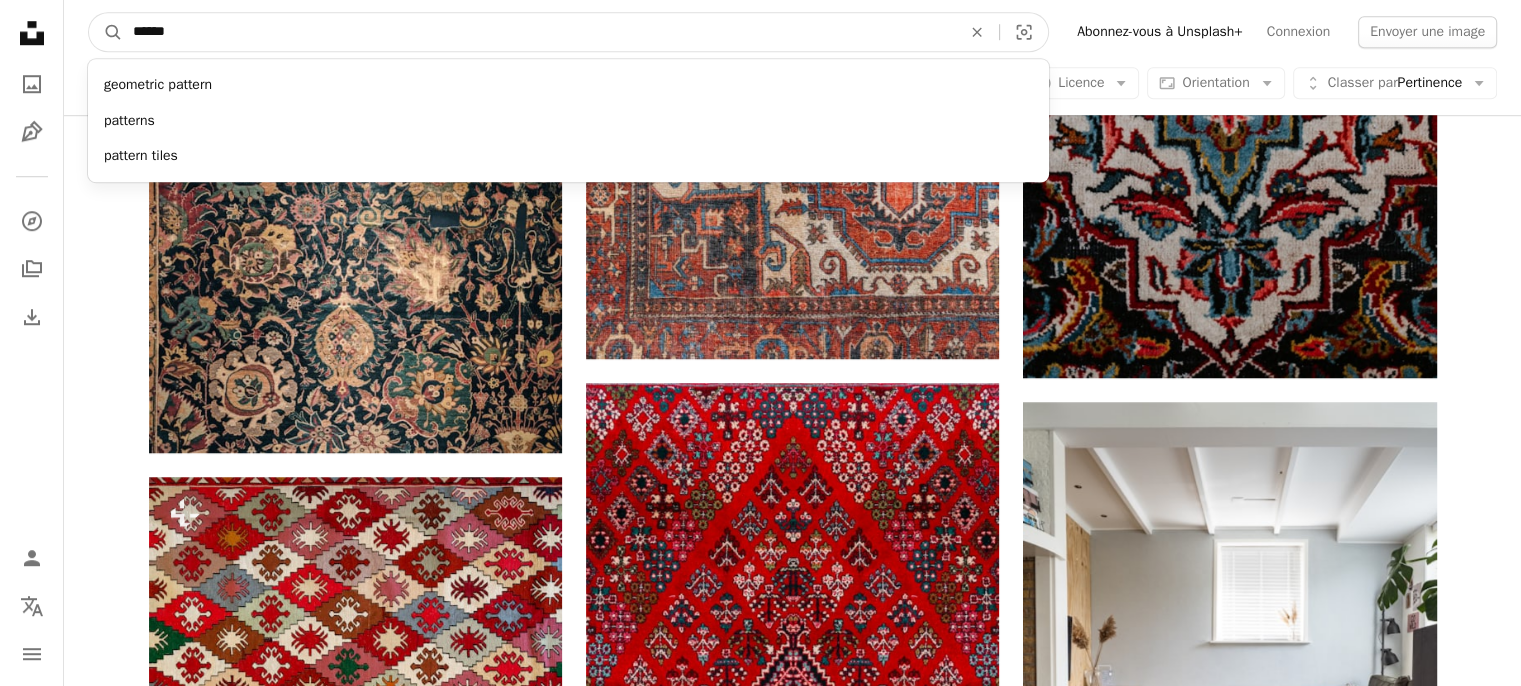 click on "******" at bounding box center (539, 32) 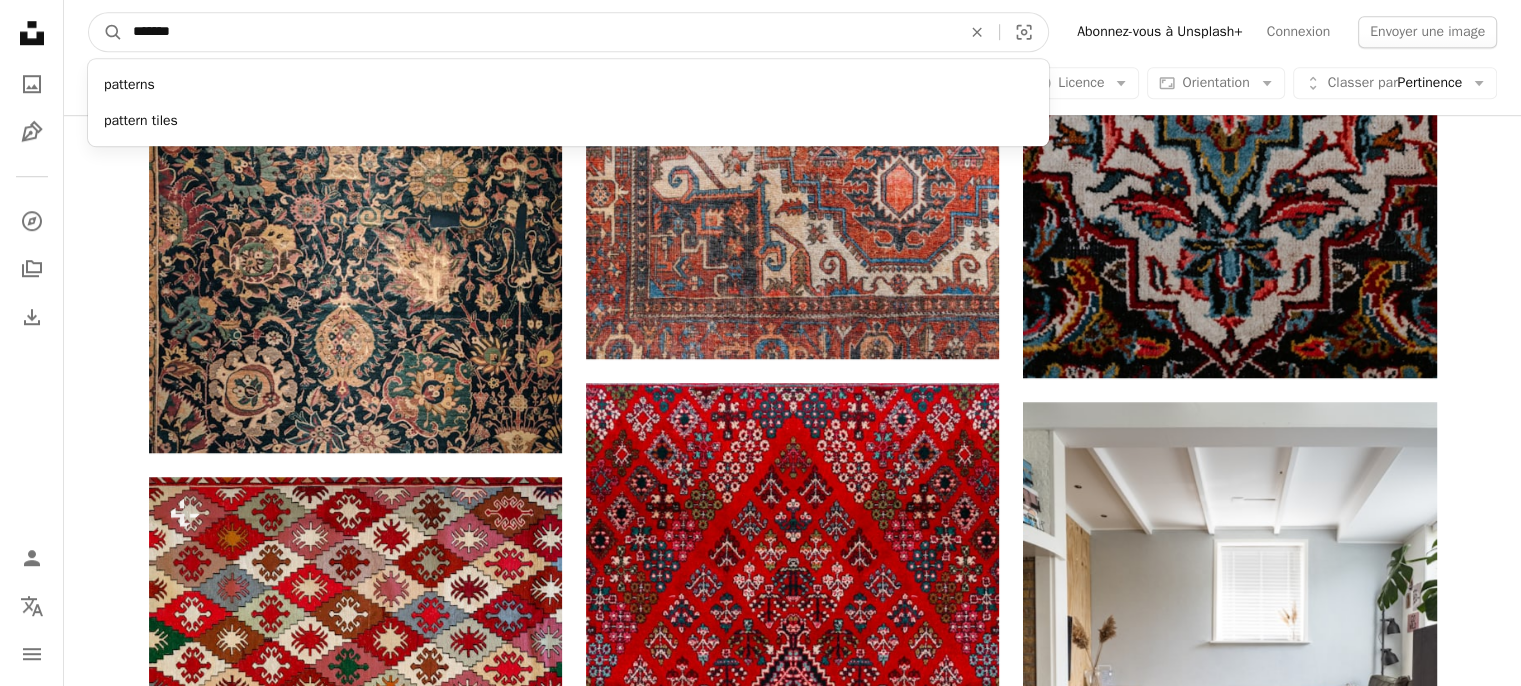 click on "*******" at bounding box center (539, 32) 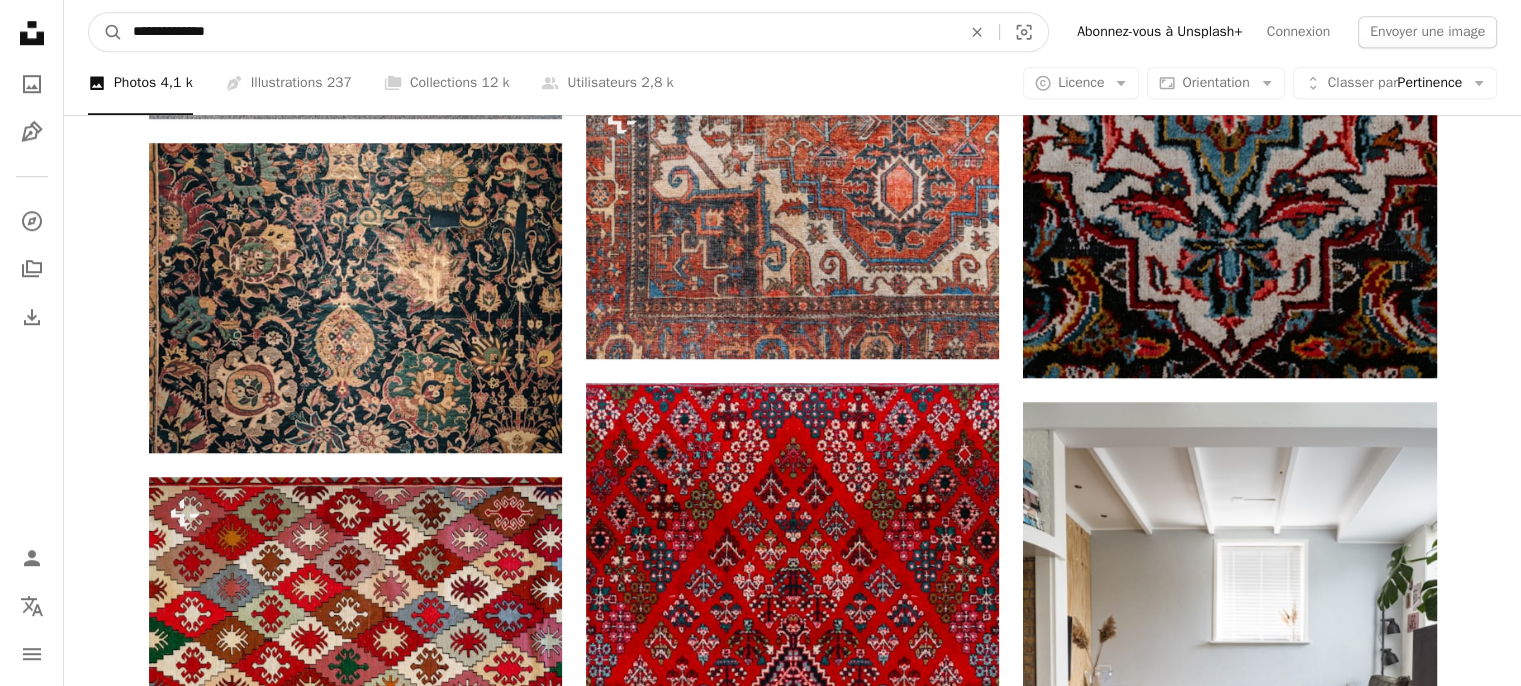 type on "**********" 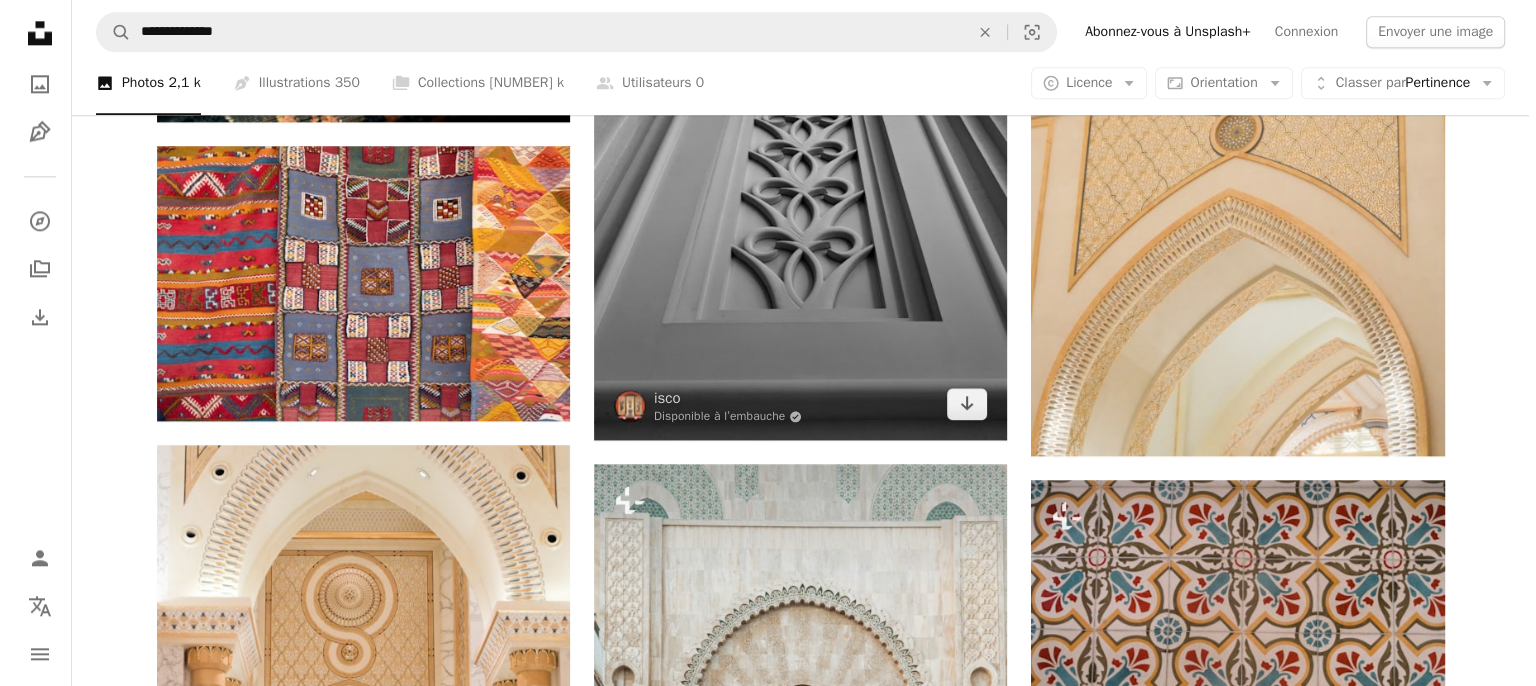 scroll, scrollTop: 2500, scrollLeft: 0, axis: vertical 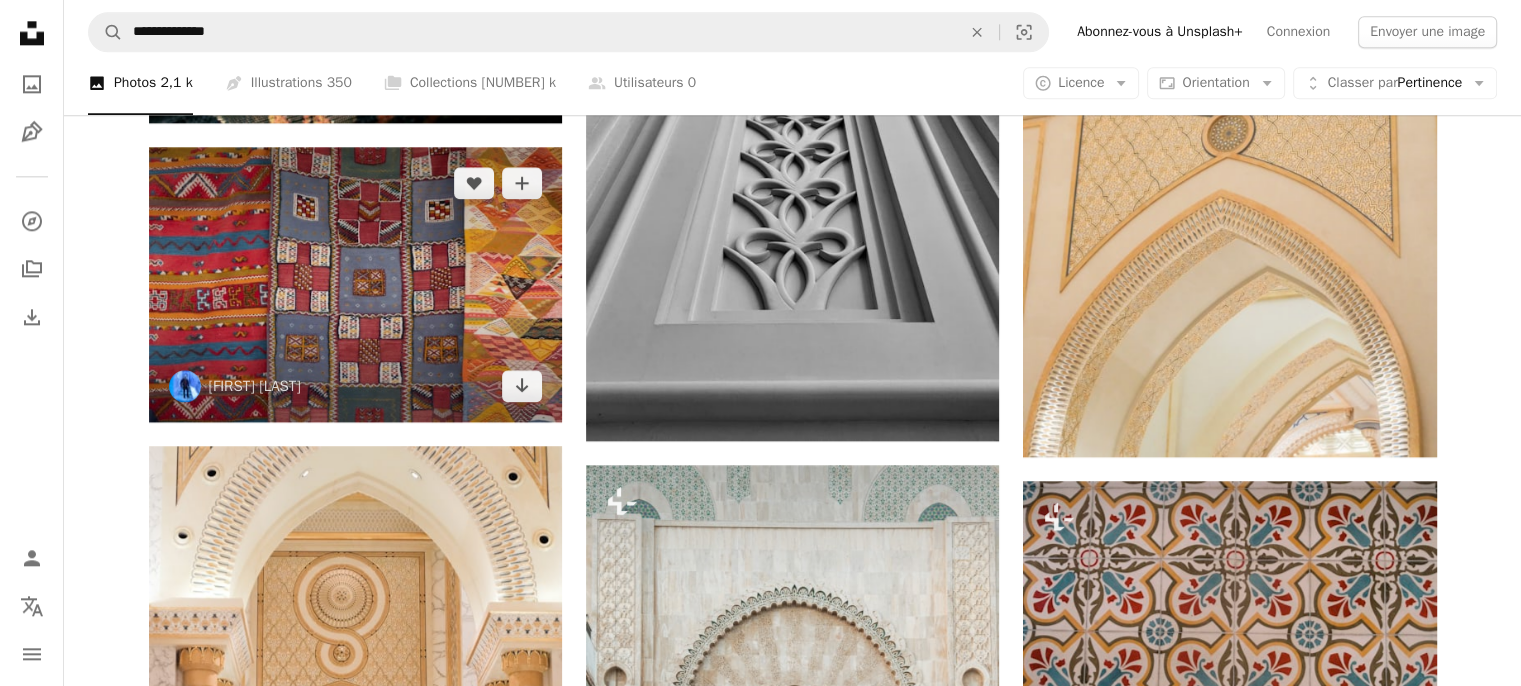 click at bounding box center [355, 284] 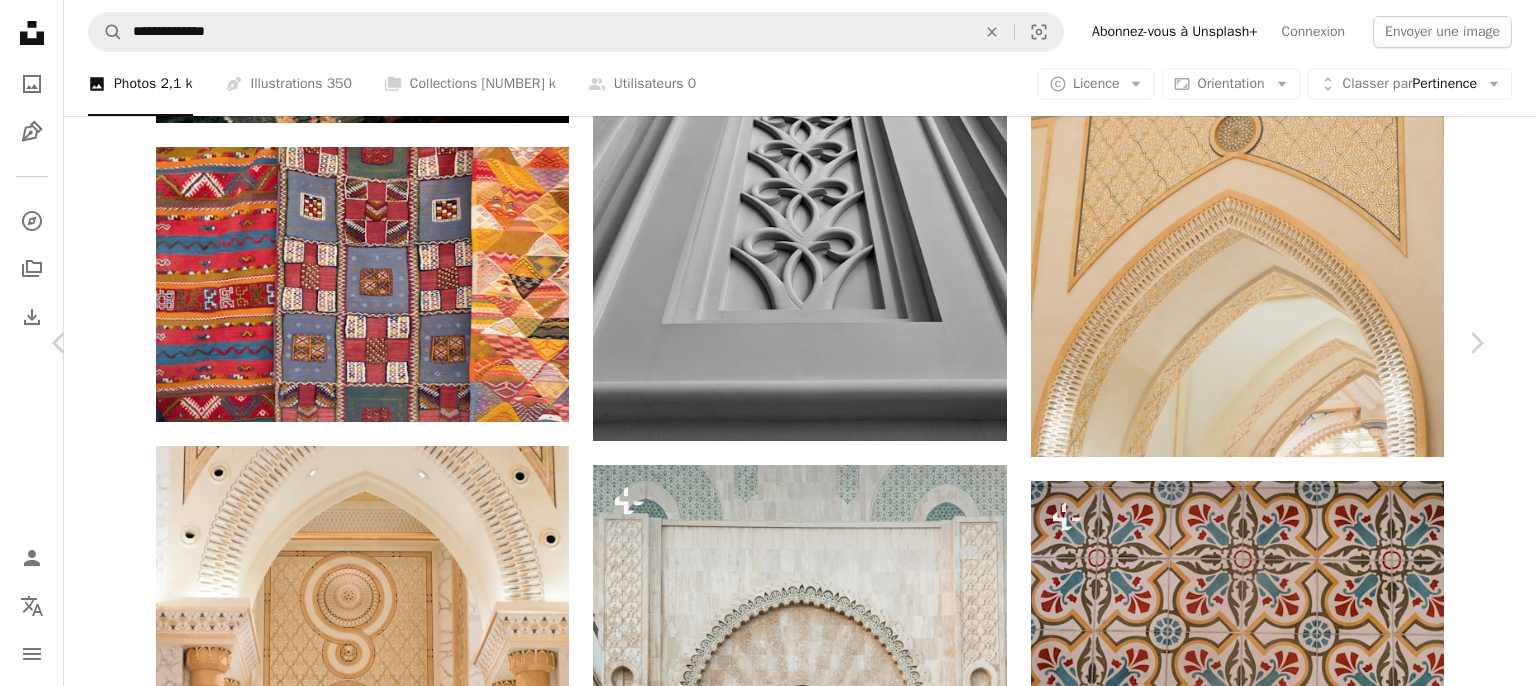 scroll, scrollTop: 4300, scrollLeft: 0, axis: vertical 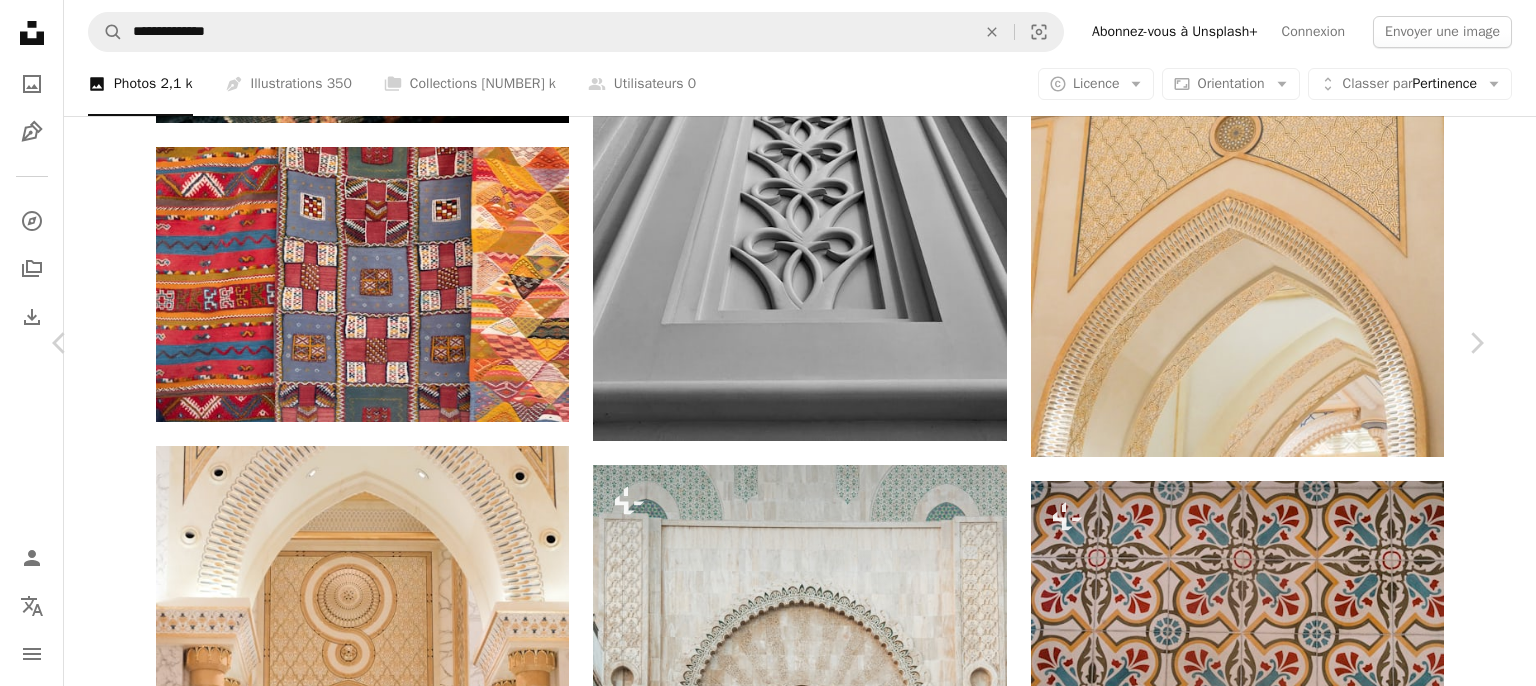 click at bounding box center [341, 6520] 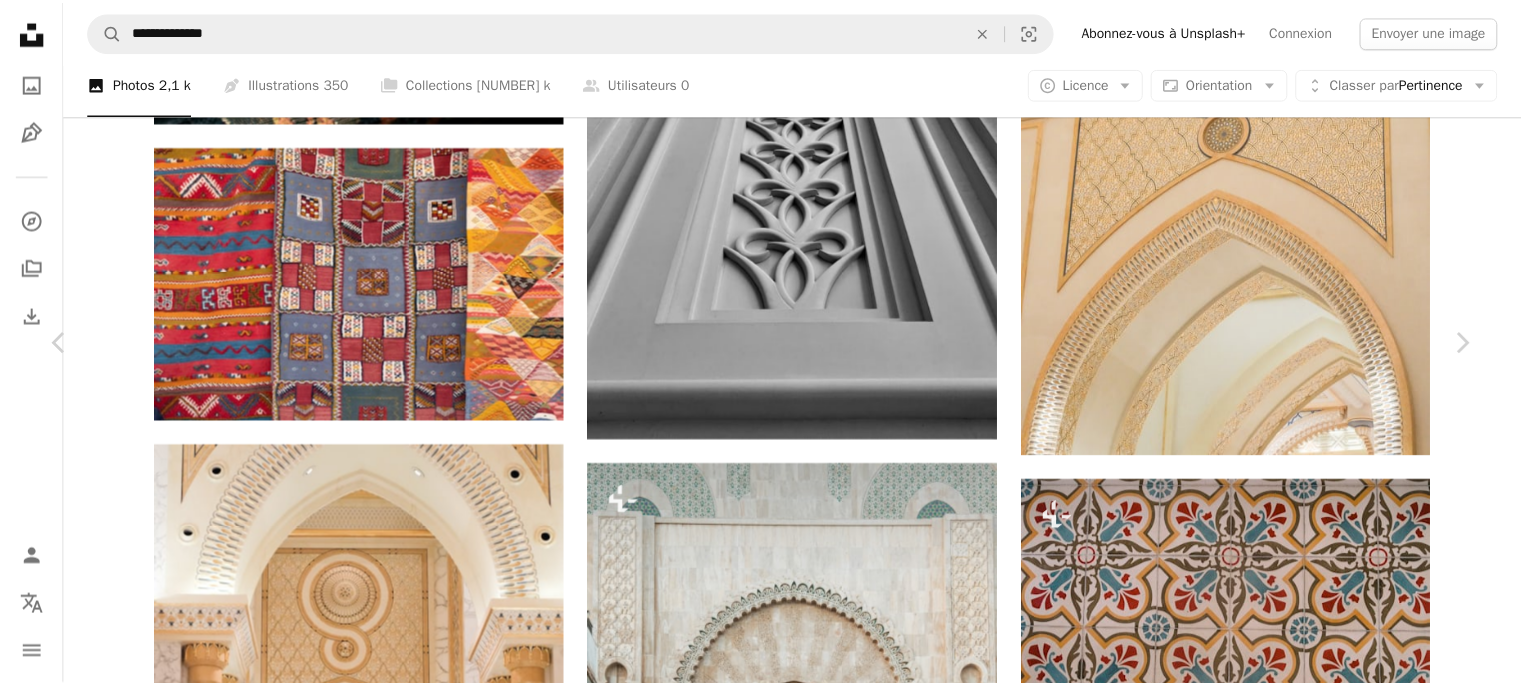 scroll, scrollTop: 5299, scrollLeft: 0, axis: vertical 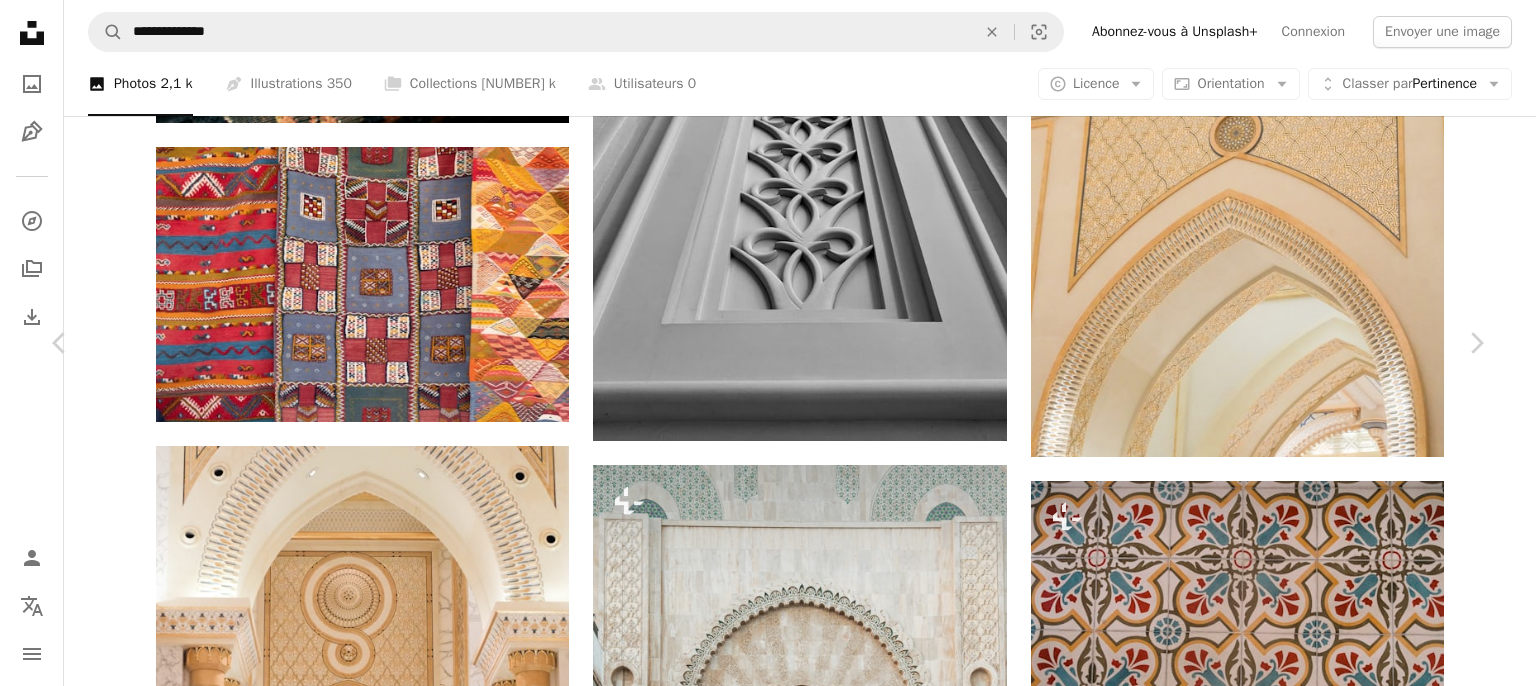 click on "An X shape" at bounding box center (20, 20) 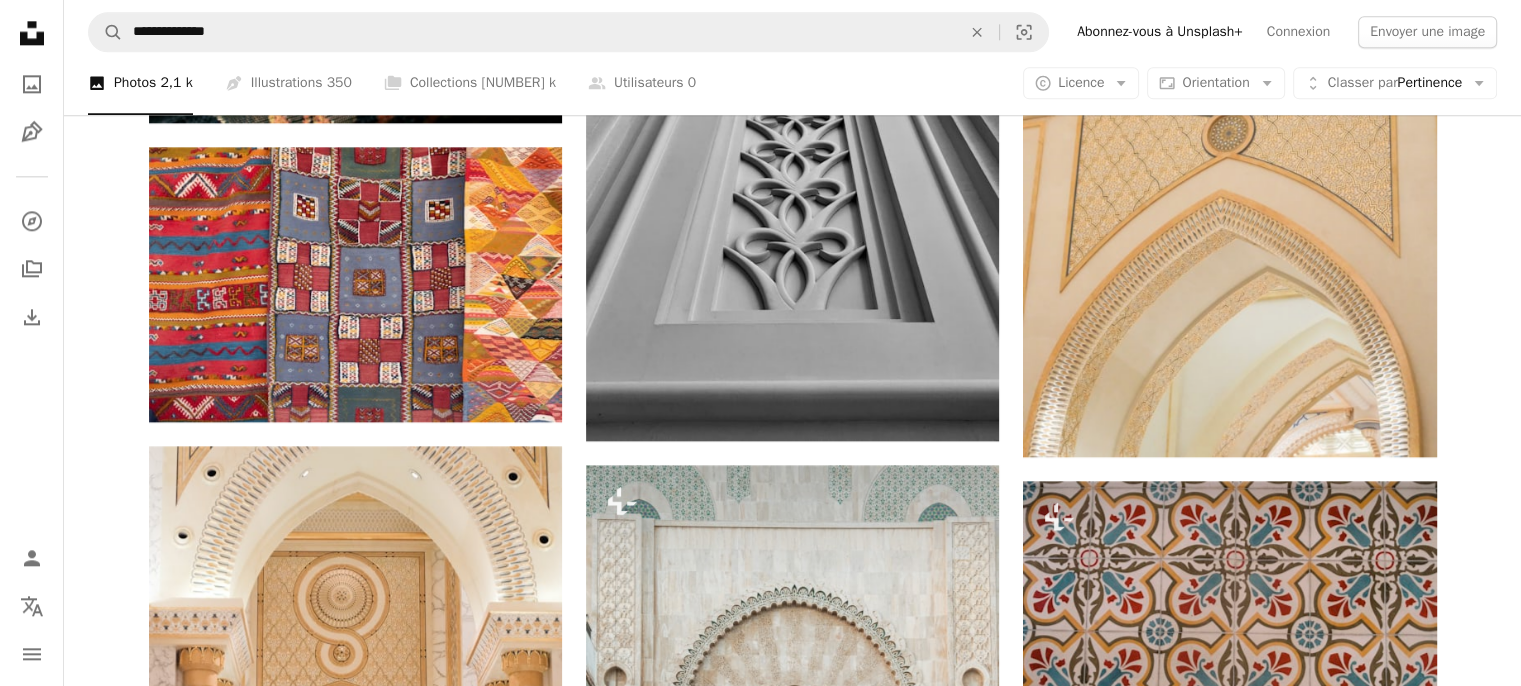 click on "Unsplash logo Accueil Unsplash" 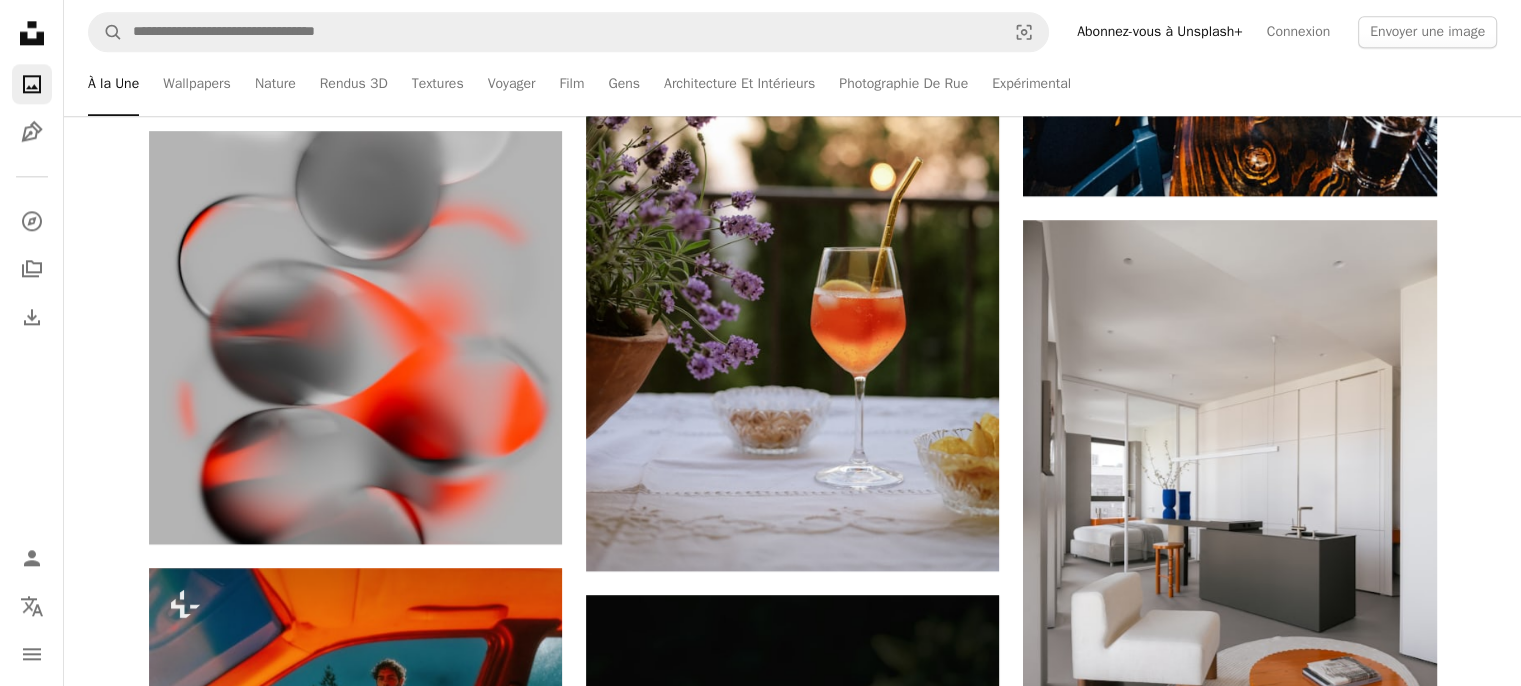 scroll, scrollTop: 0, scrollLeft: 0, axis: both 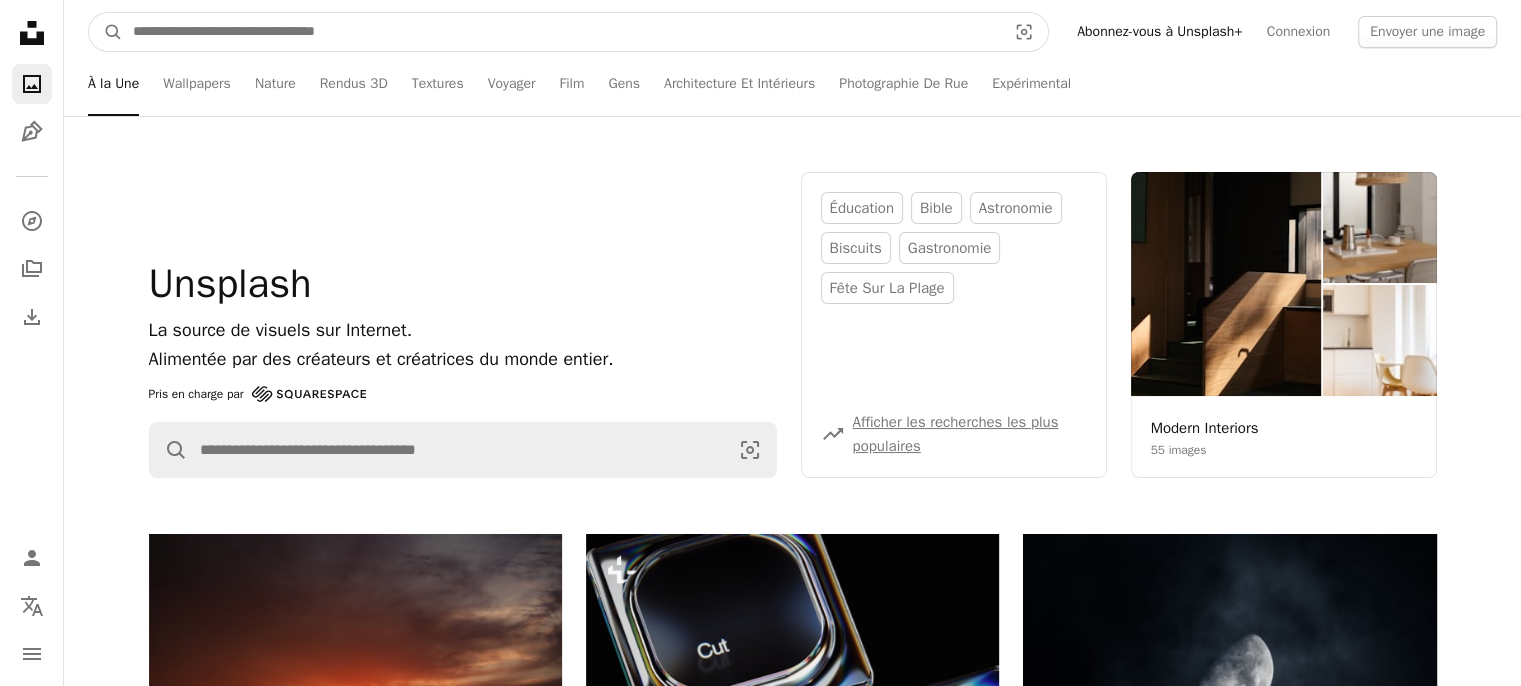 click at bounding box center [561, 32] 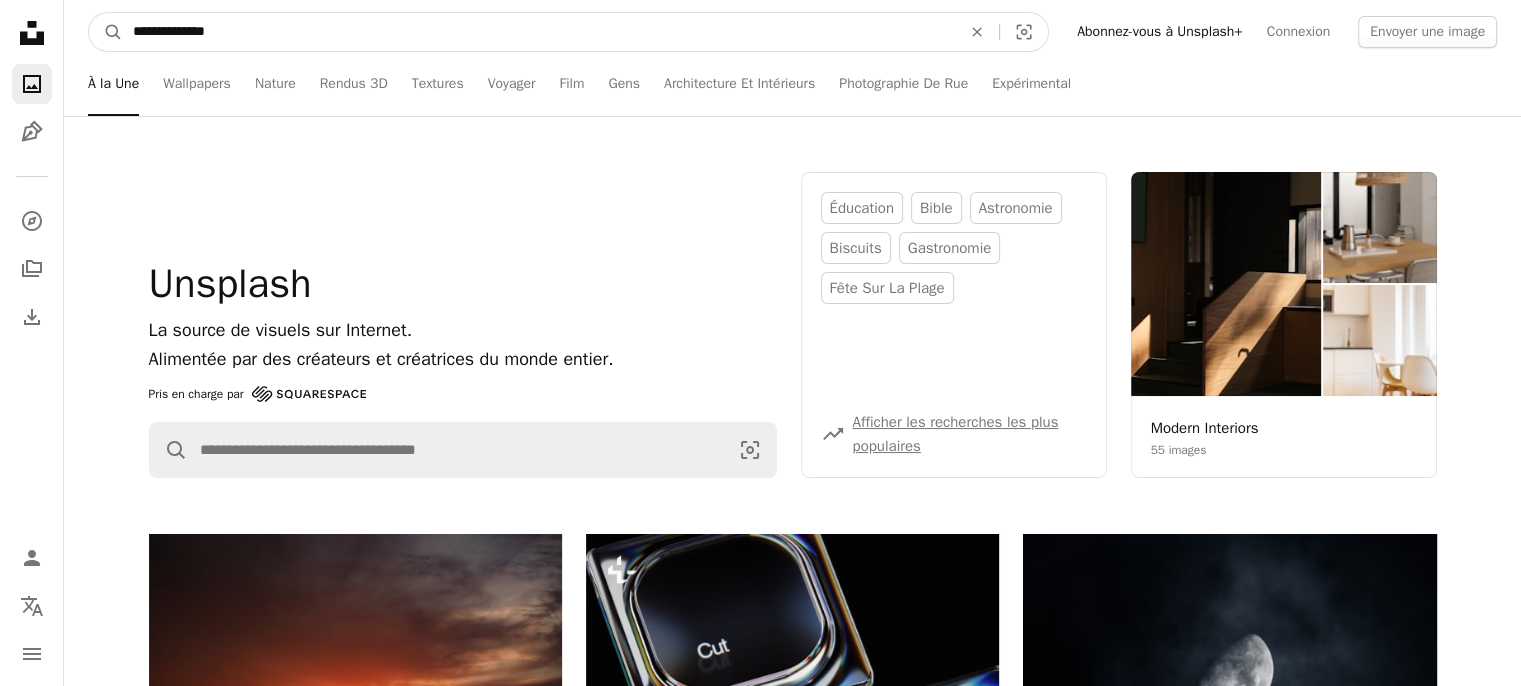 type on "**********" 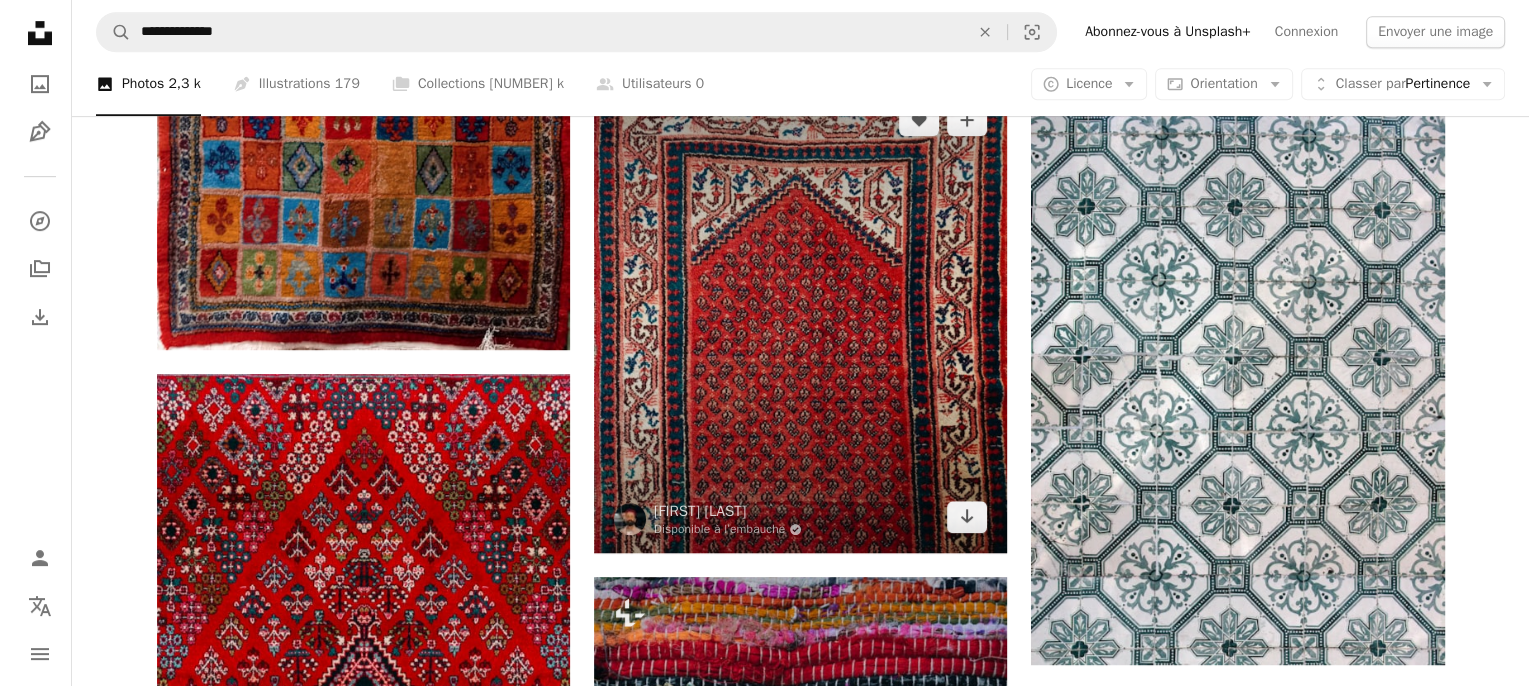 scroll, scrollTop: 1000, scrollLeft: 0, axis: vertical 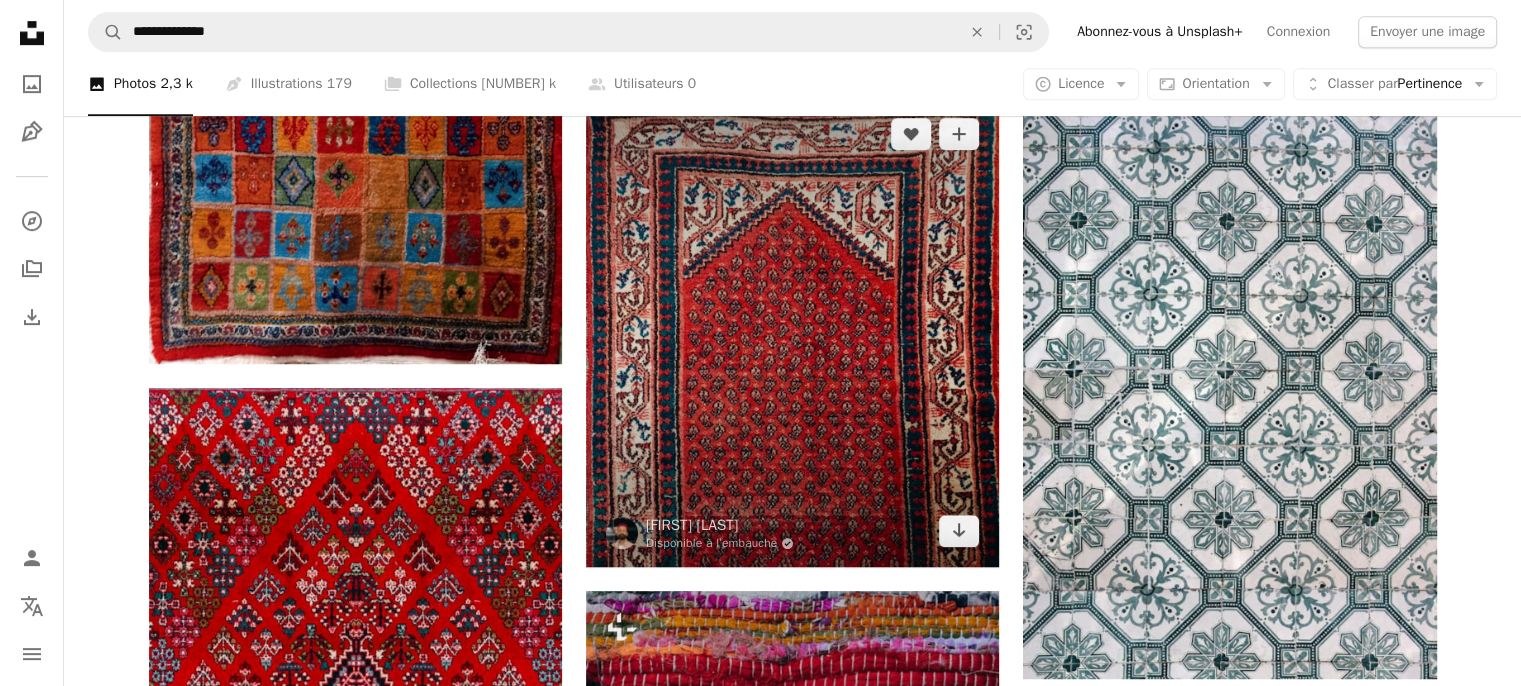 click at bounding box center [792, 333] 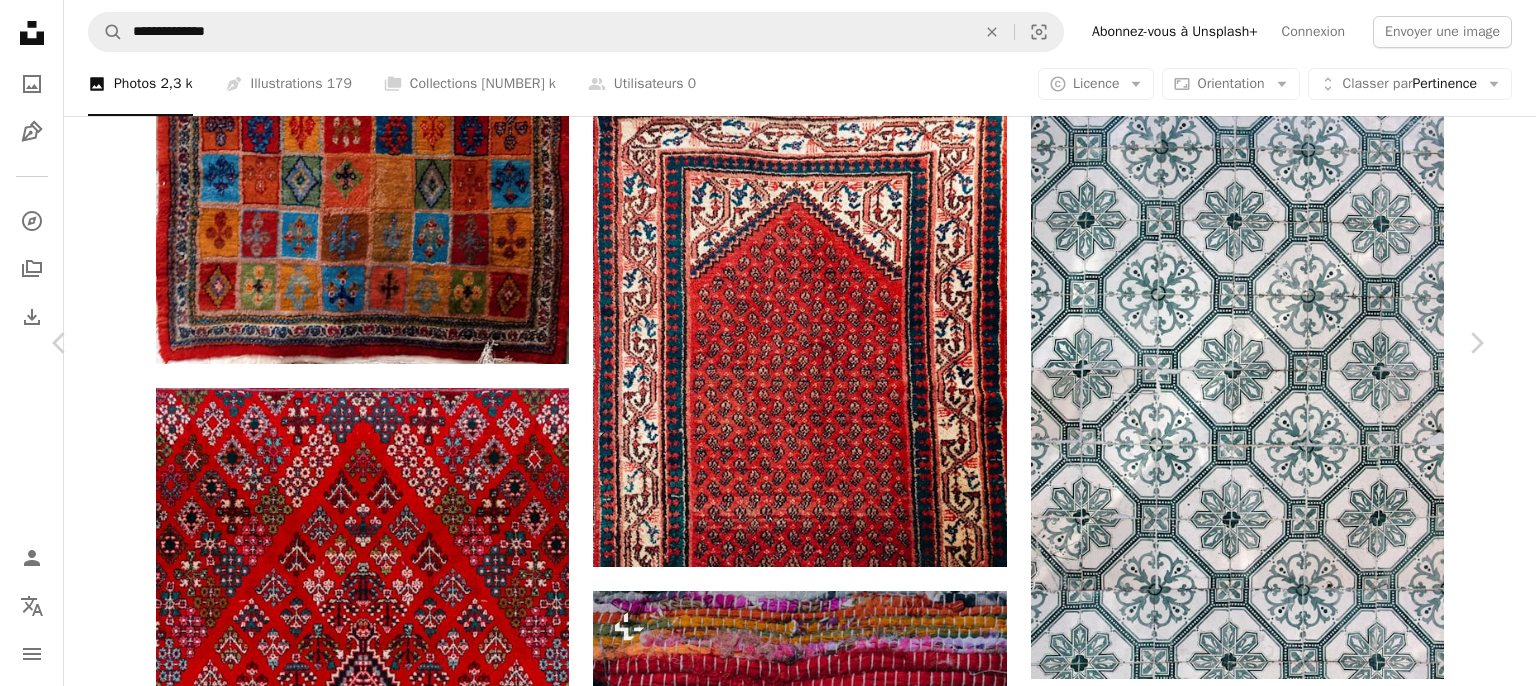 scroll, scrollTop: 4755, scrollLeft: 0, axis: vertical 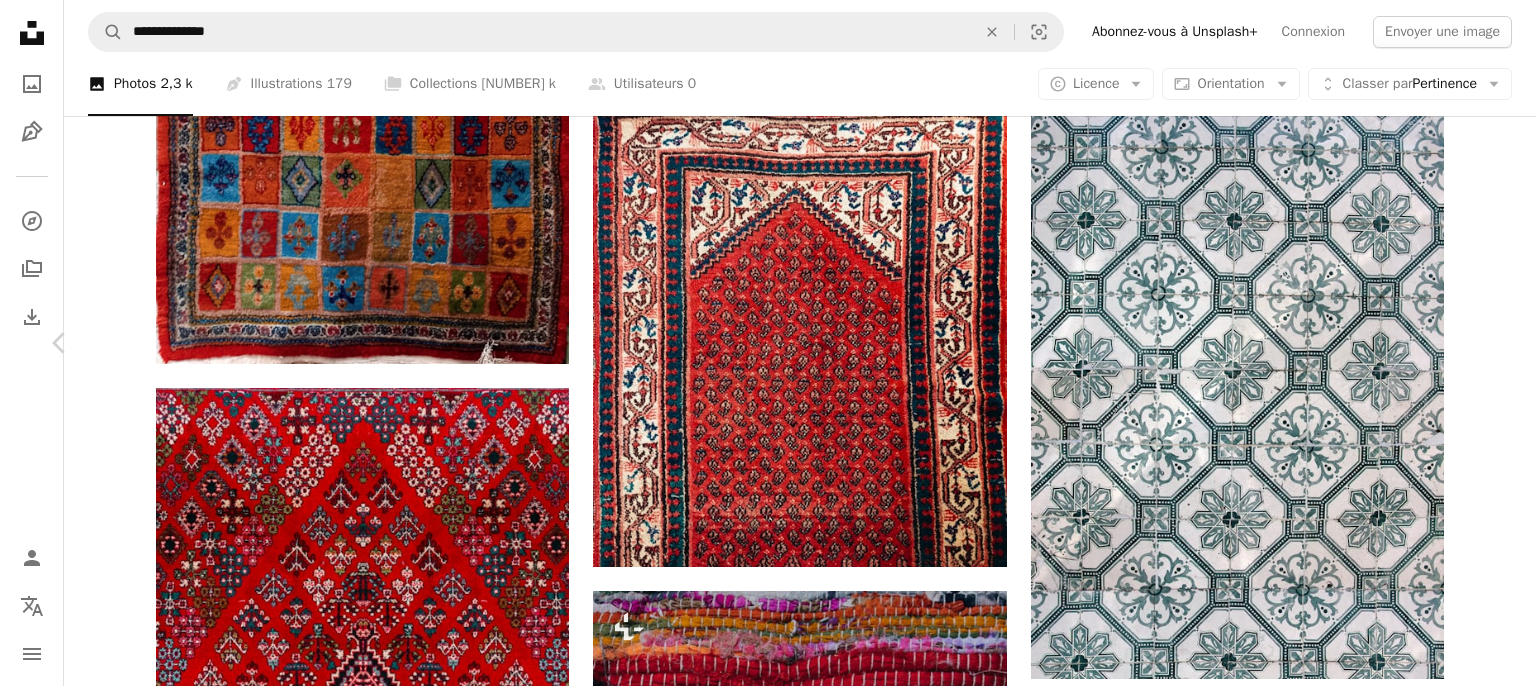 click on "Chevron right" 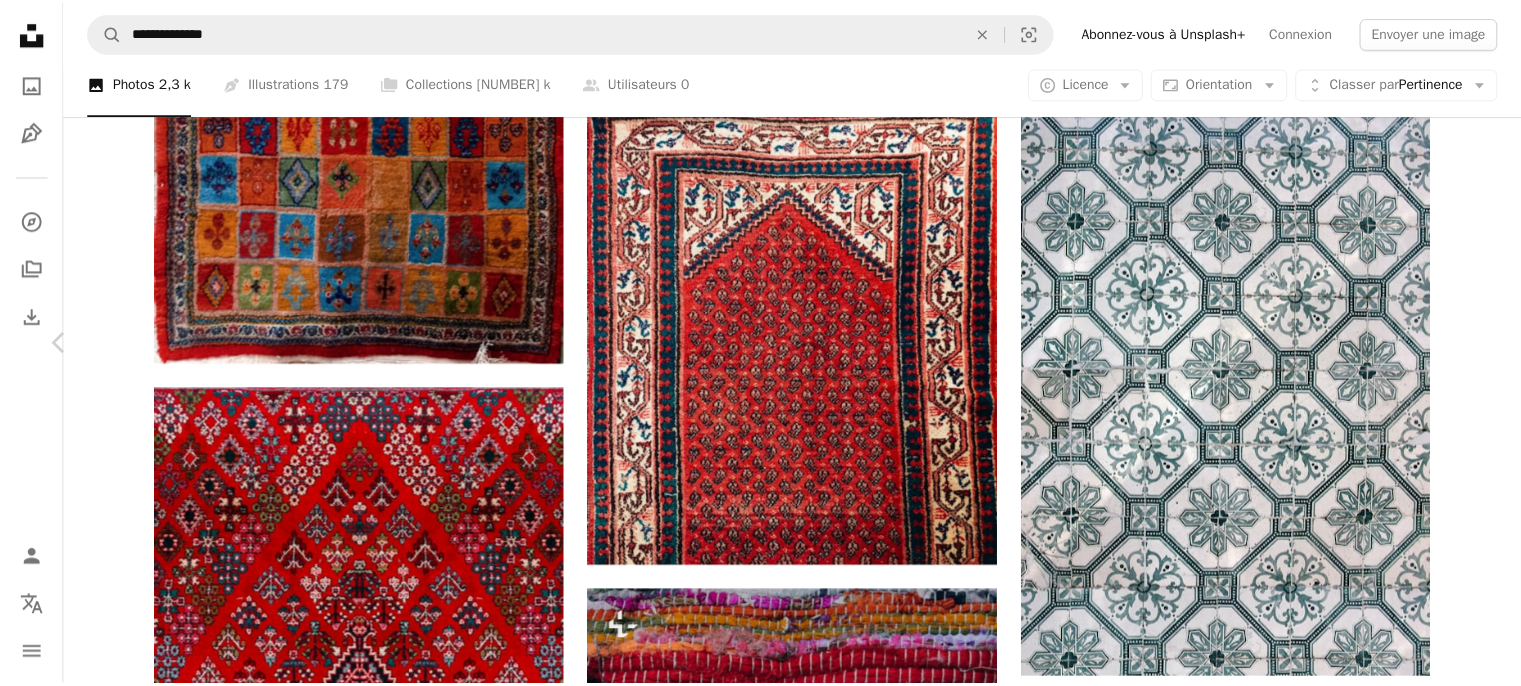 scroll, scrollTop: 0, scrollLeft: 0, axis: both 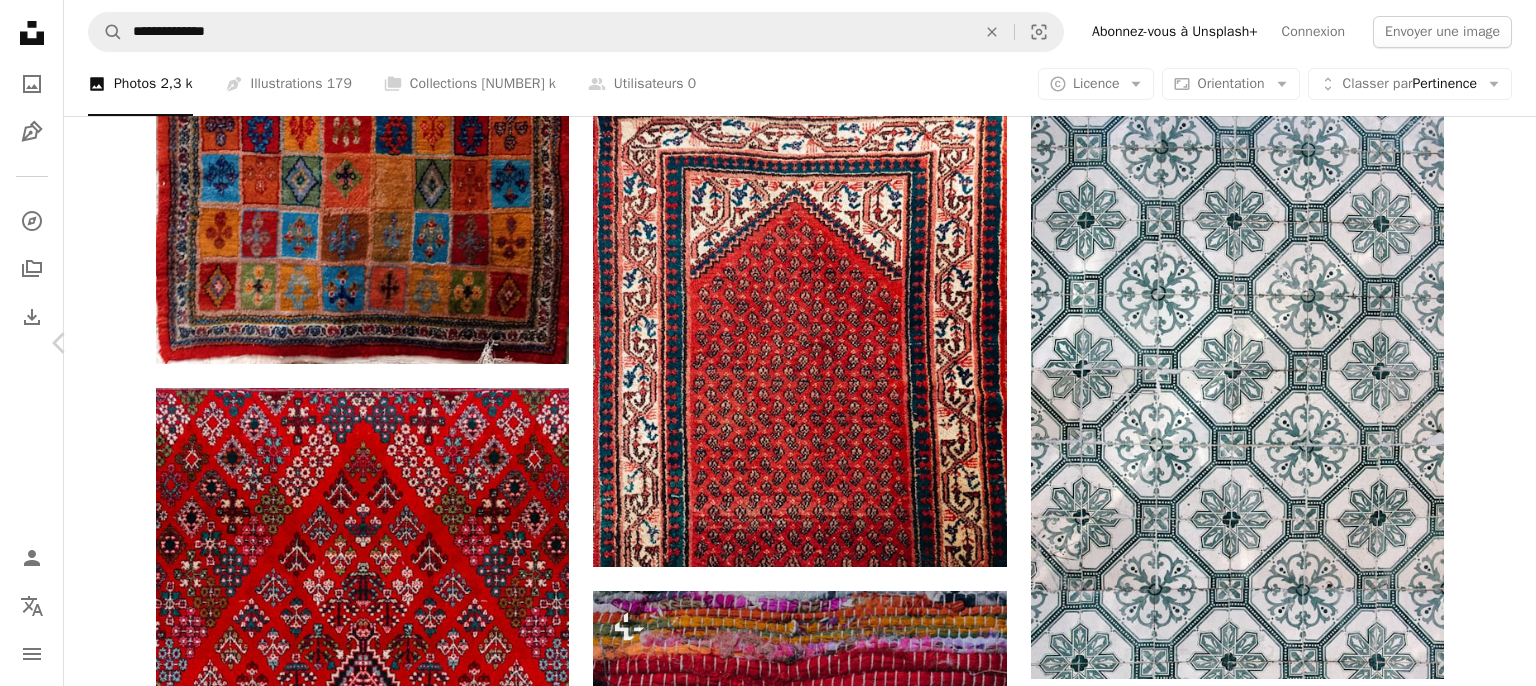 click 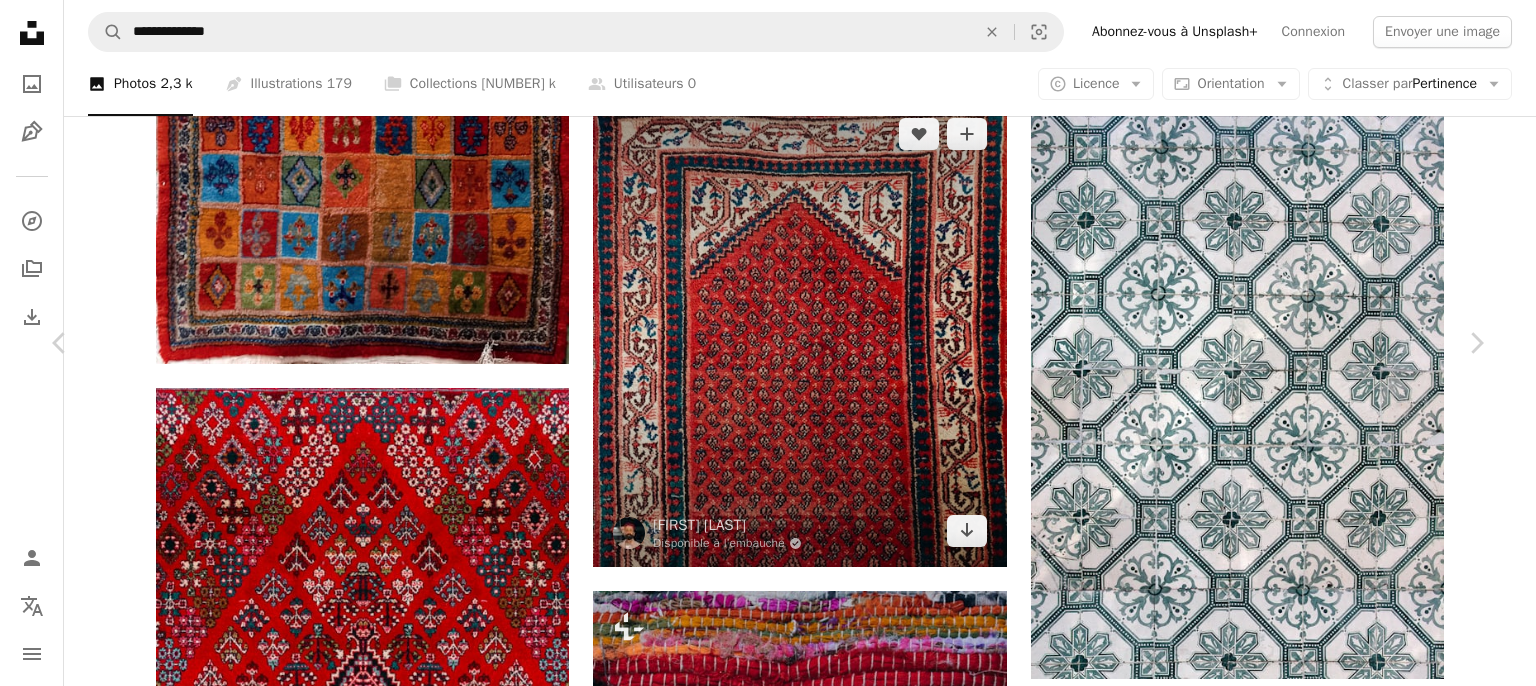 click on "An X shape" at bounding box center (20, 20) 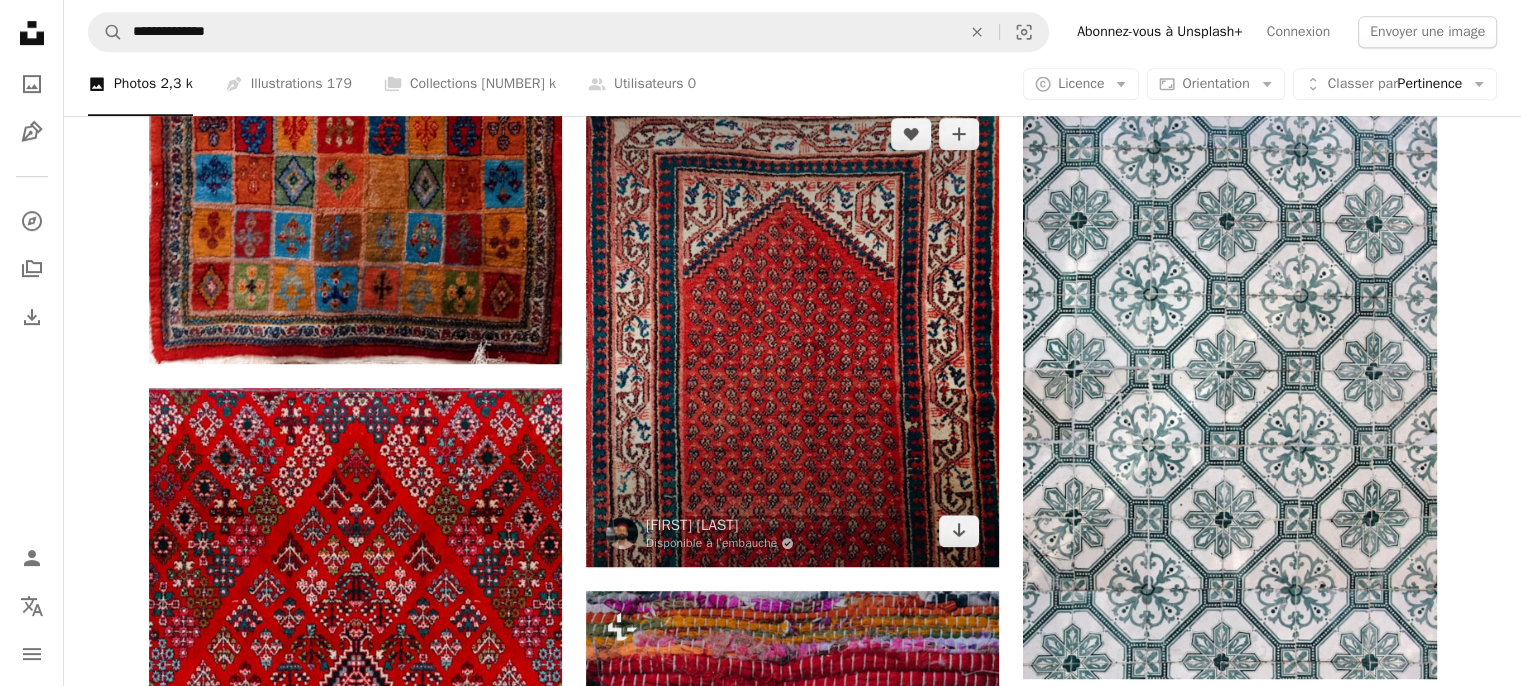 scroll, scrollTop: 1200, scrollLeft: 0, axis: vertical 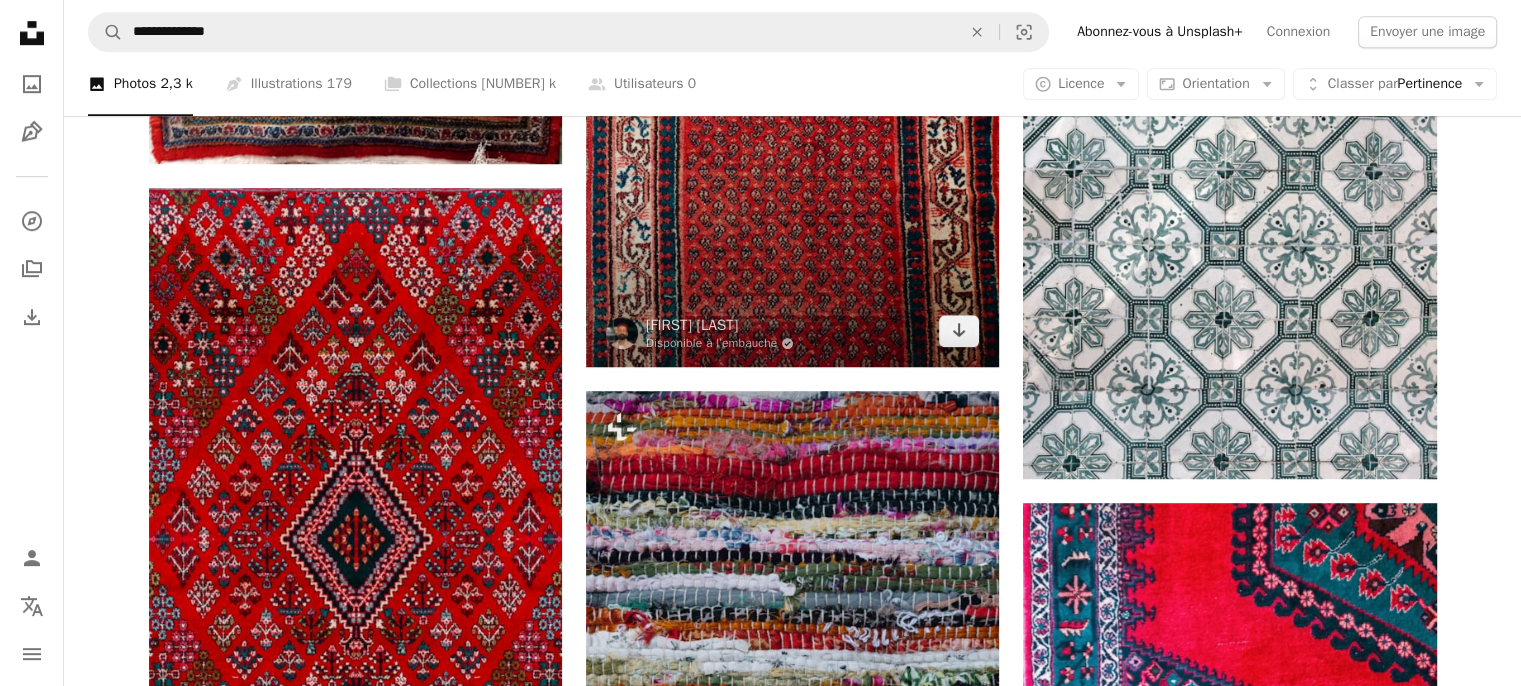 click at bounding box center [792, 133] 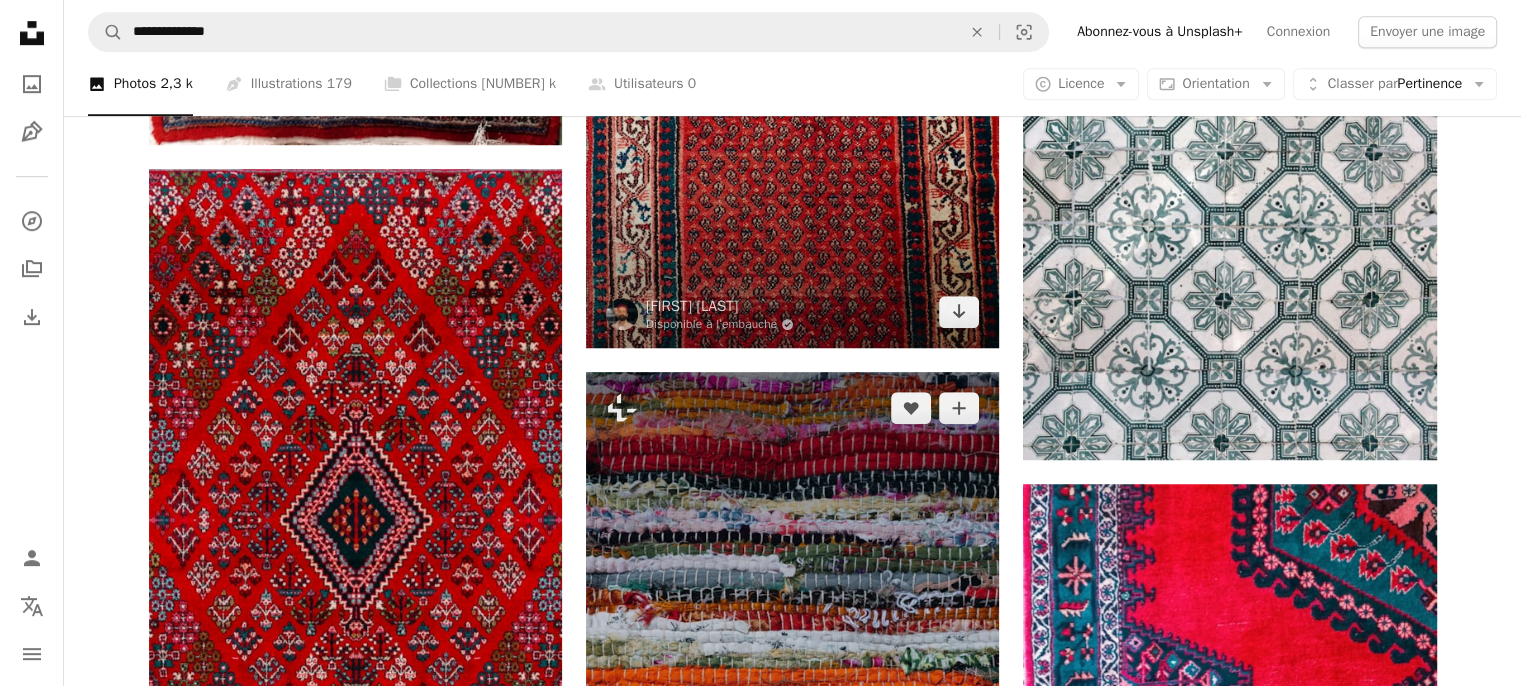 scroll, scrollTop: 1200, scrollLeft: 0, axis: vertical 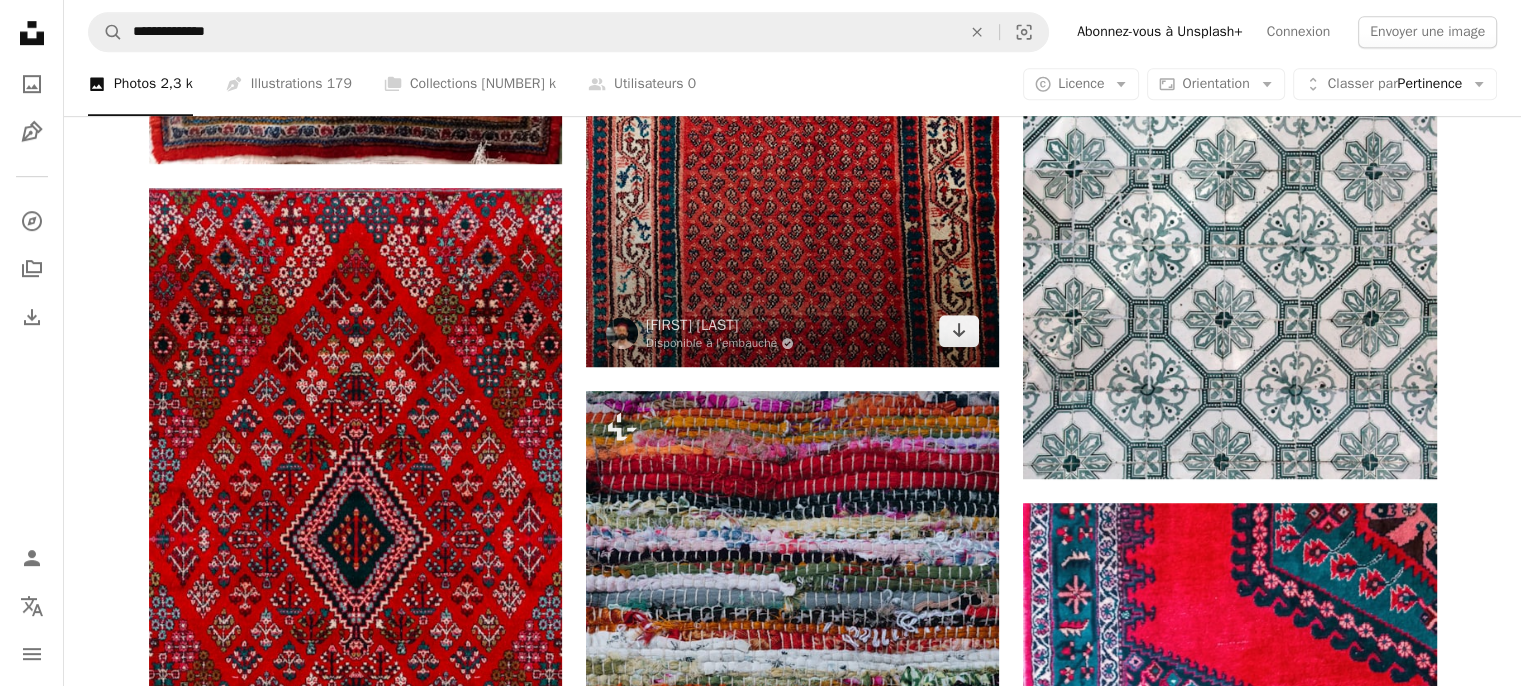 click at bounding box center [792, 133] 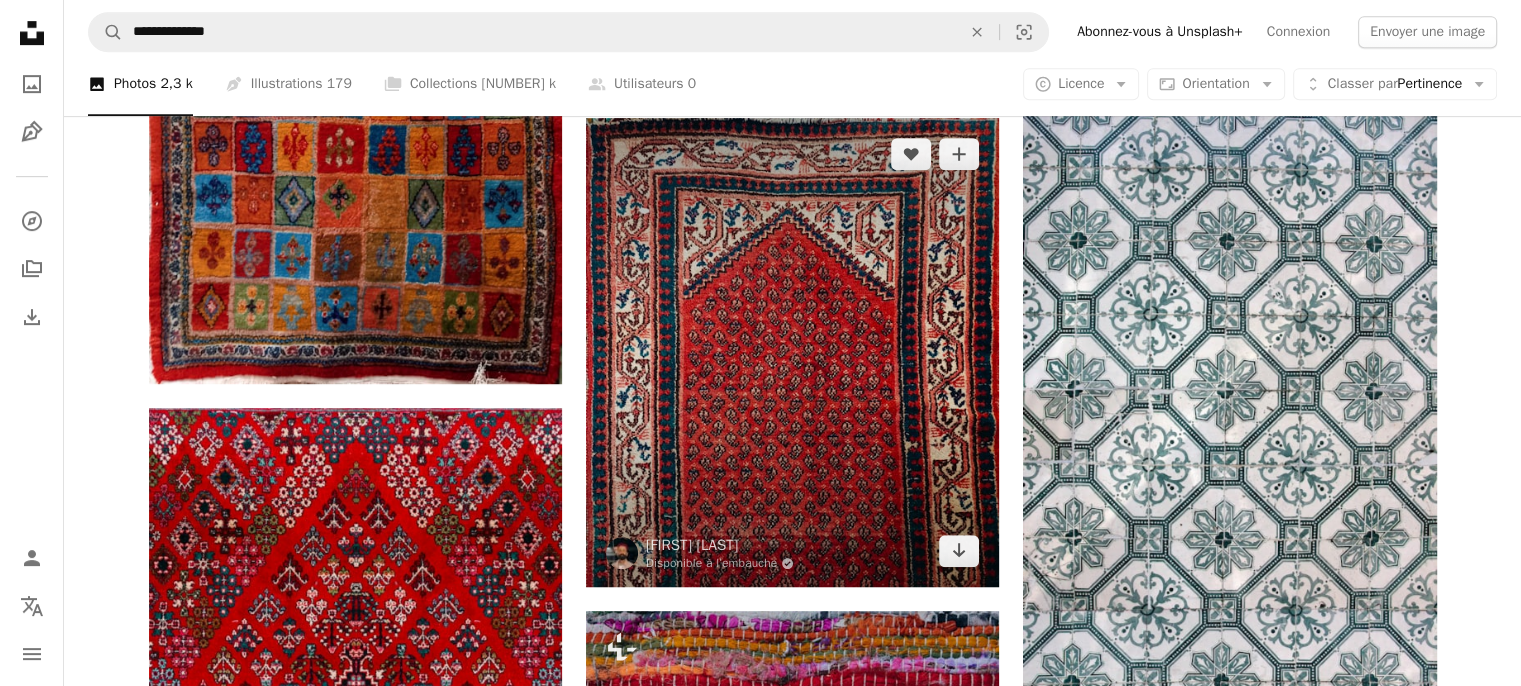 scroll, scrollTop: 1000, scrollLeft: 0, axis: vertical 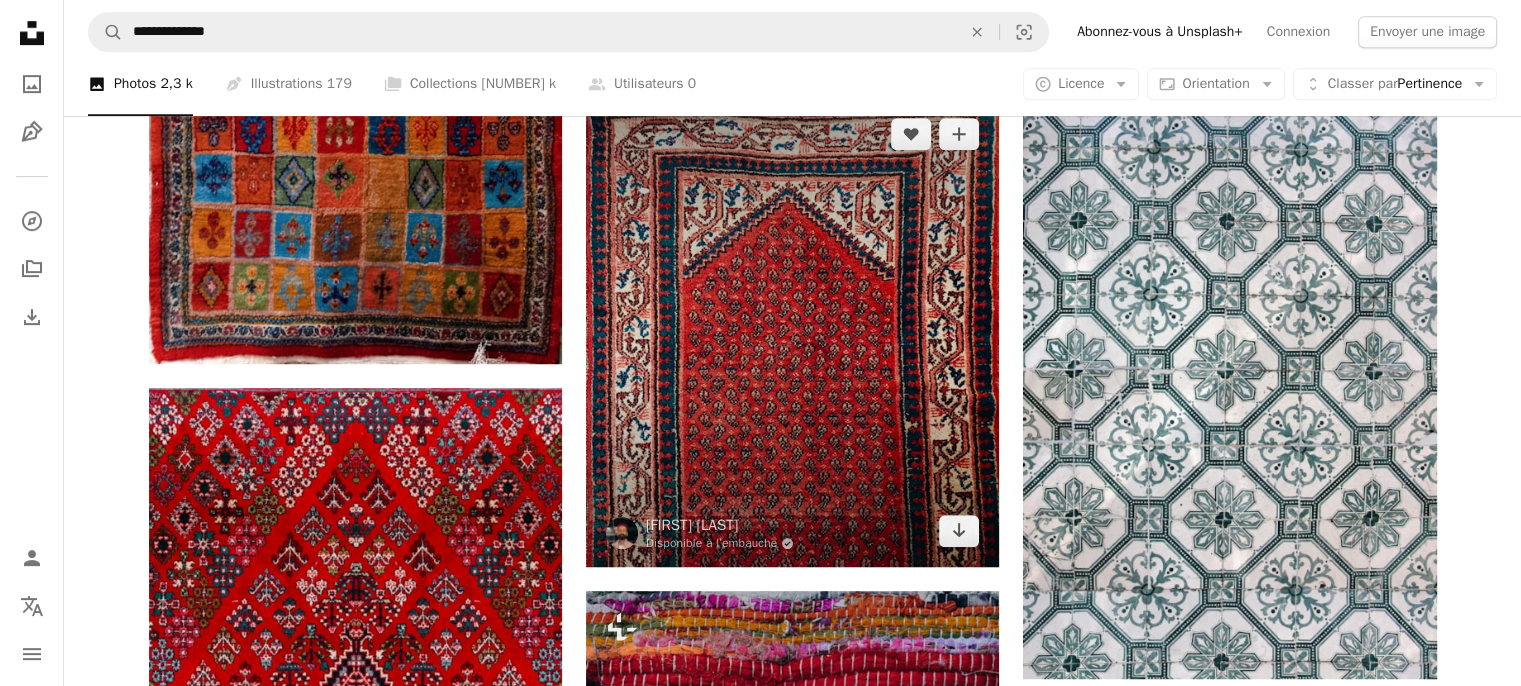 click at bounding box center (792, 333) 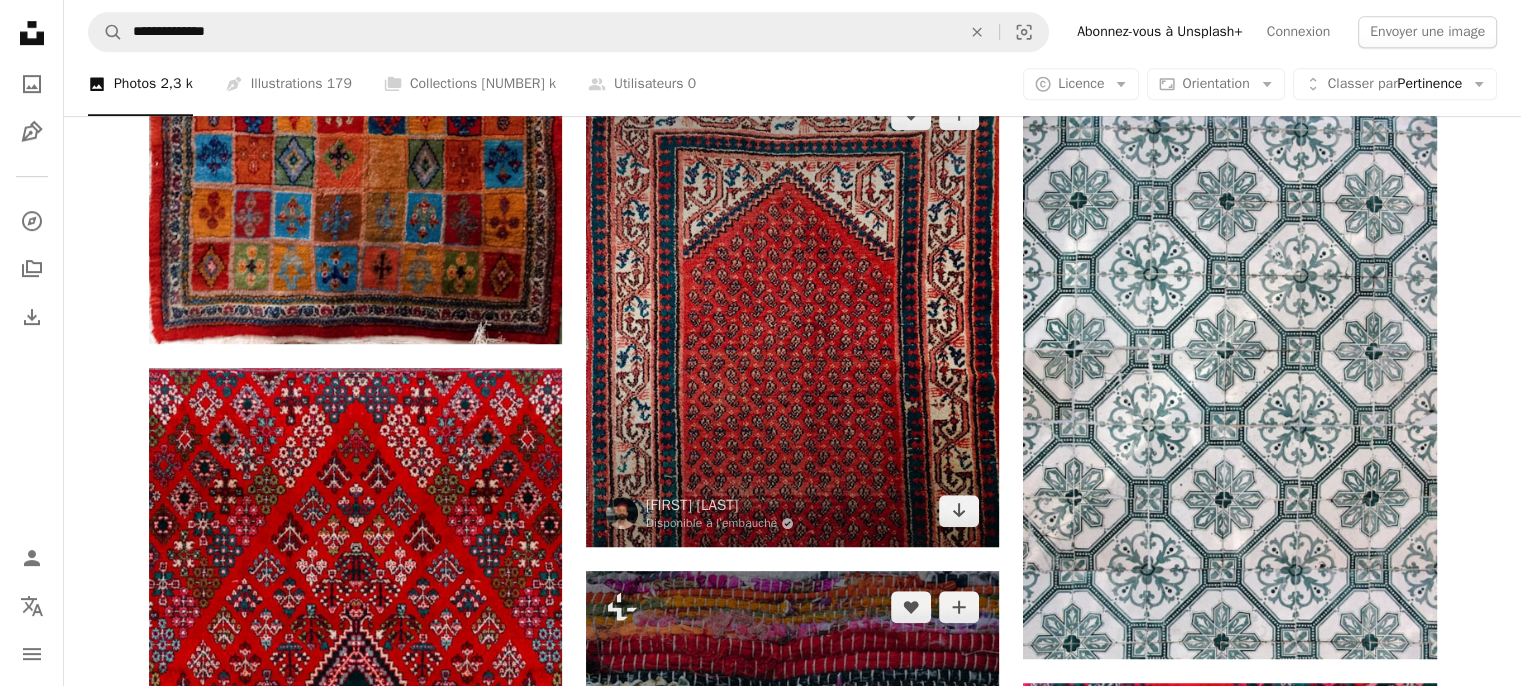 scroll, scrollTop: 1000, scrollLeft: 0, axis: vertical 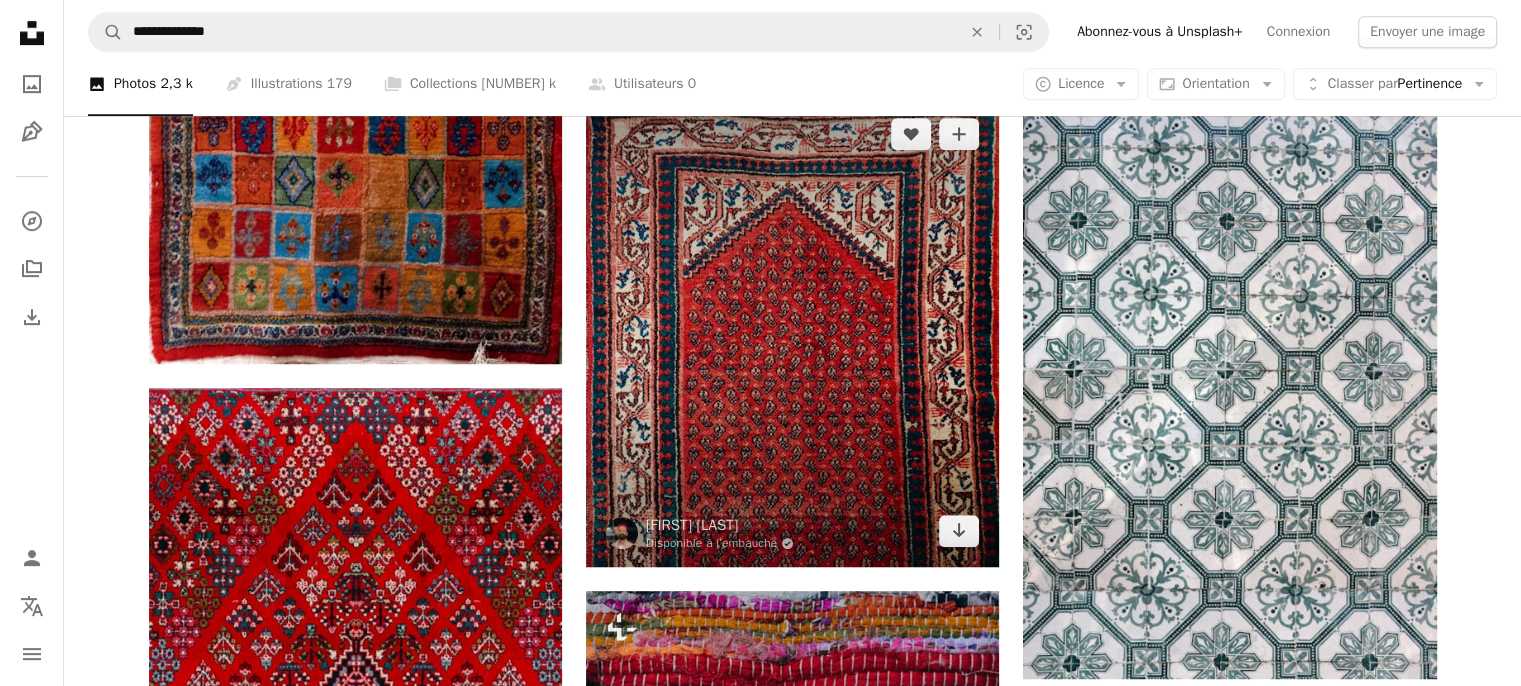 click at bounding box center (792, 333) 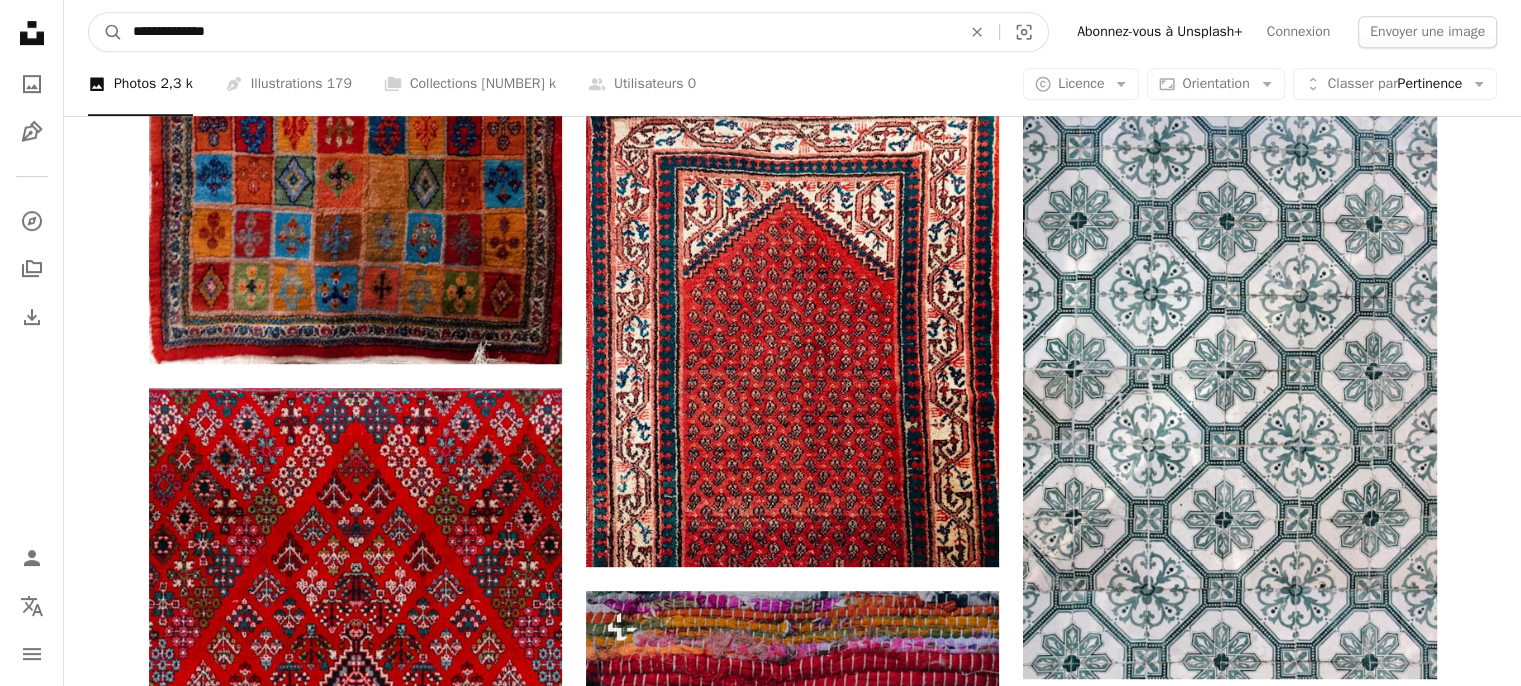click on "**********" at bounding box center [539, 32] 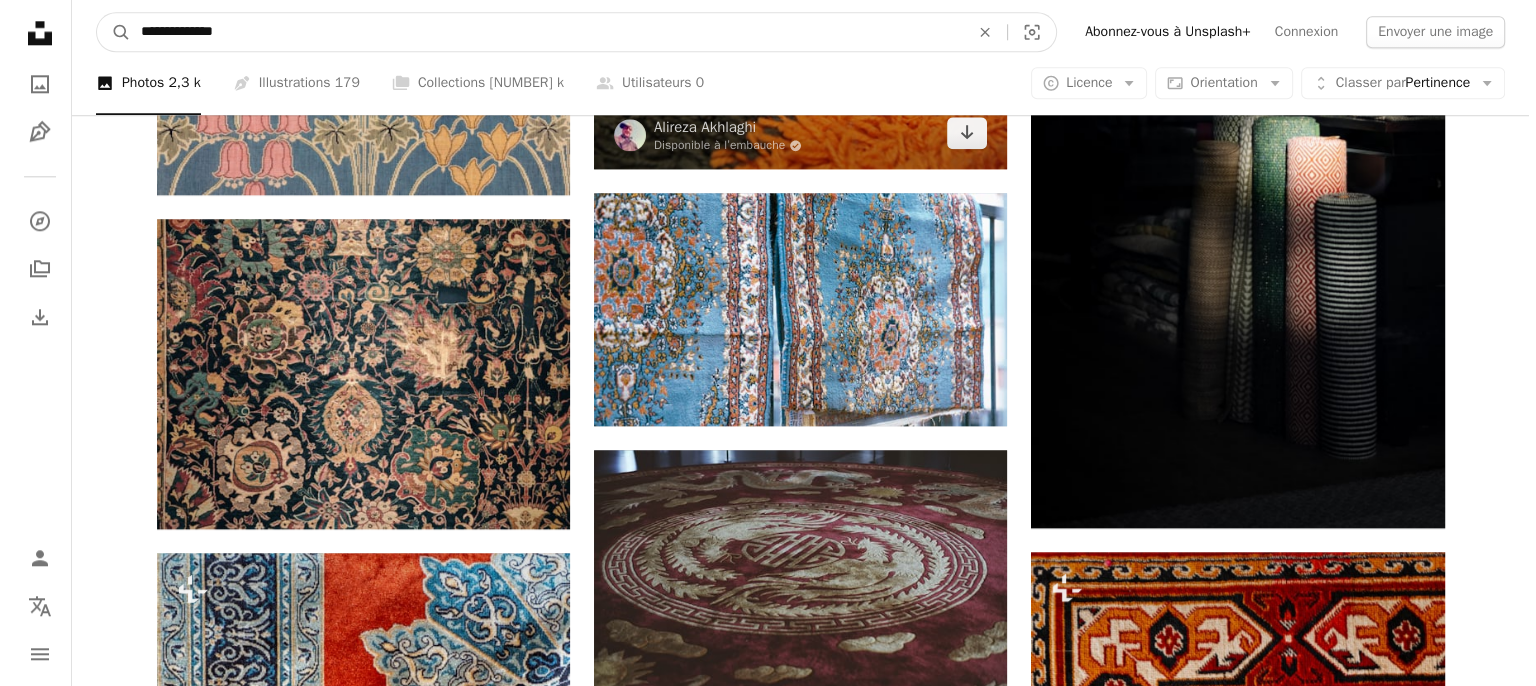 scroll, scrollTop: 2300, scrollLeft: 0, axis: vertical 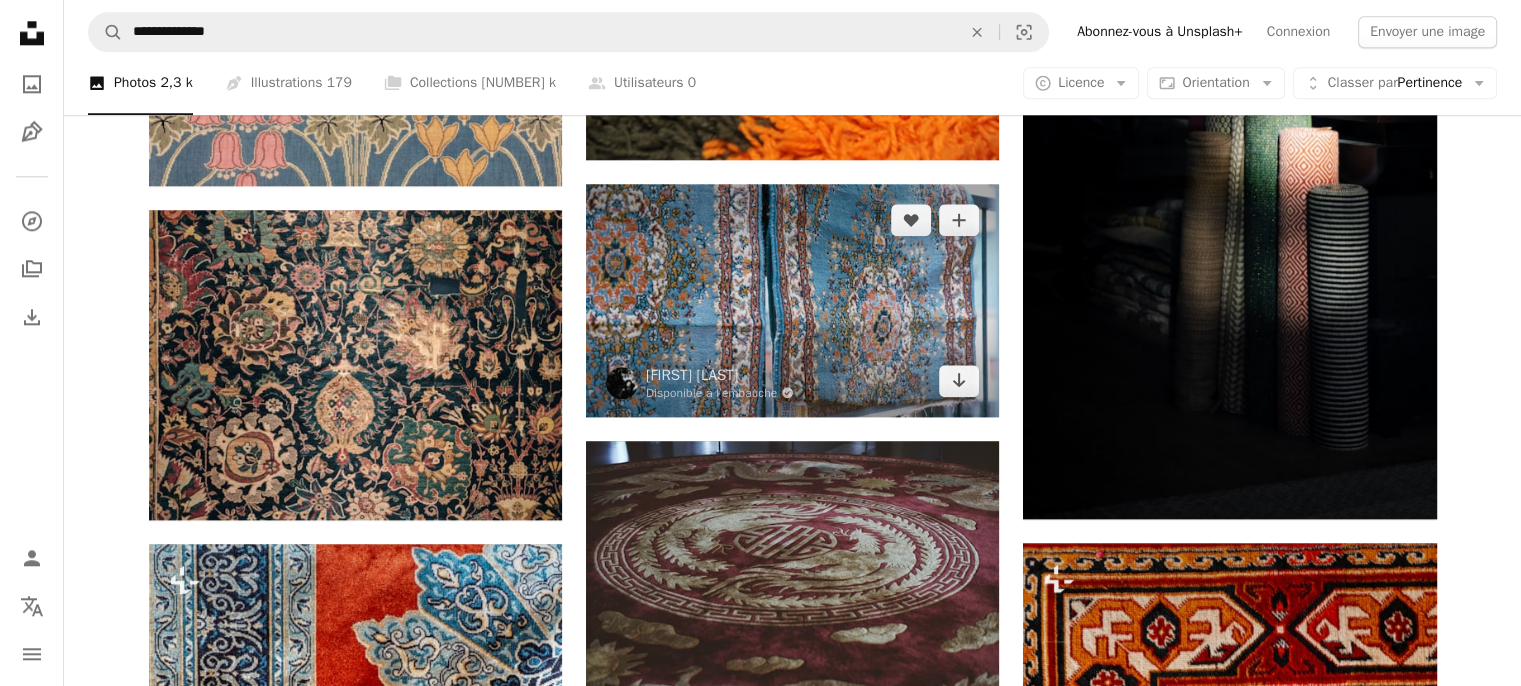 click at bounding box center (792, 300) 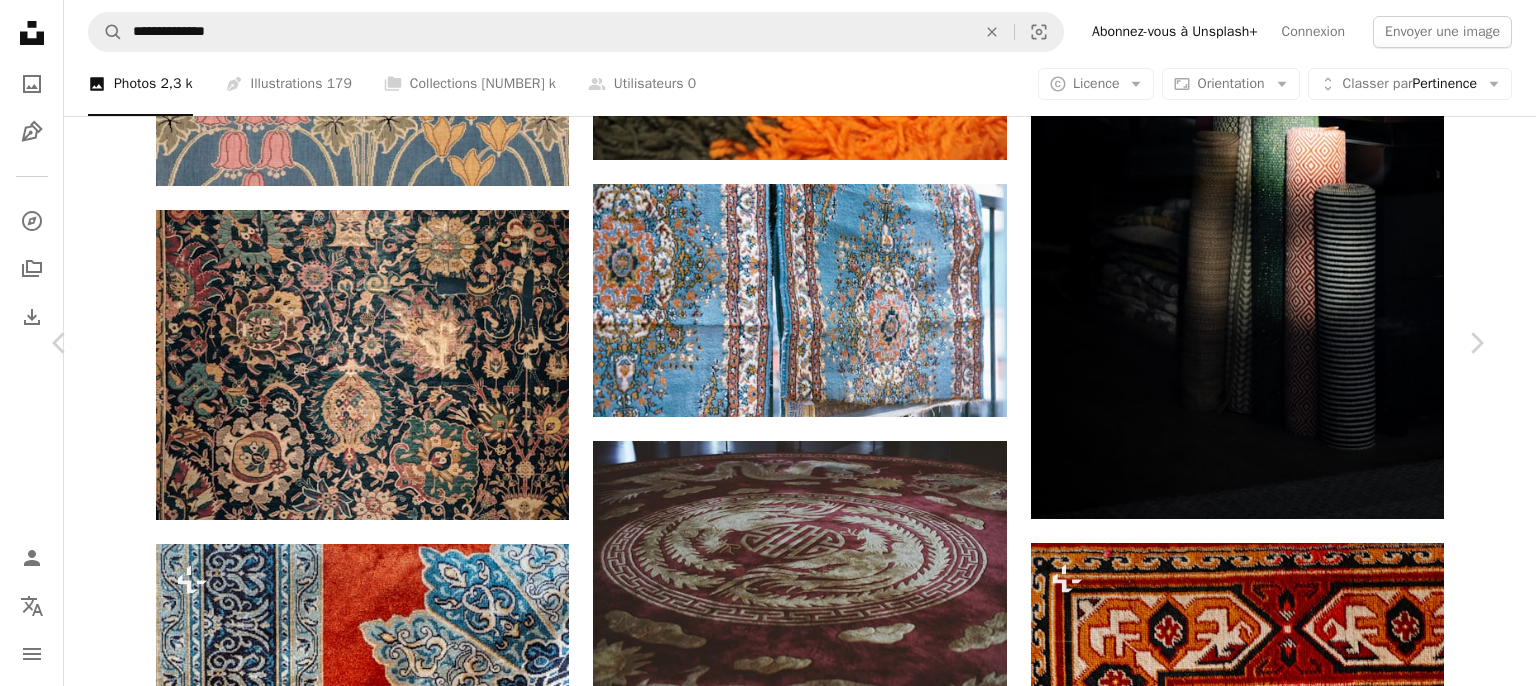 scroll, scrollTop: 2800, scrollLeft: 0, axis: vertical 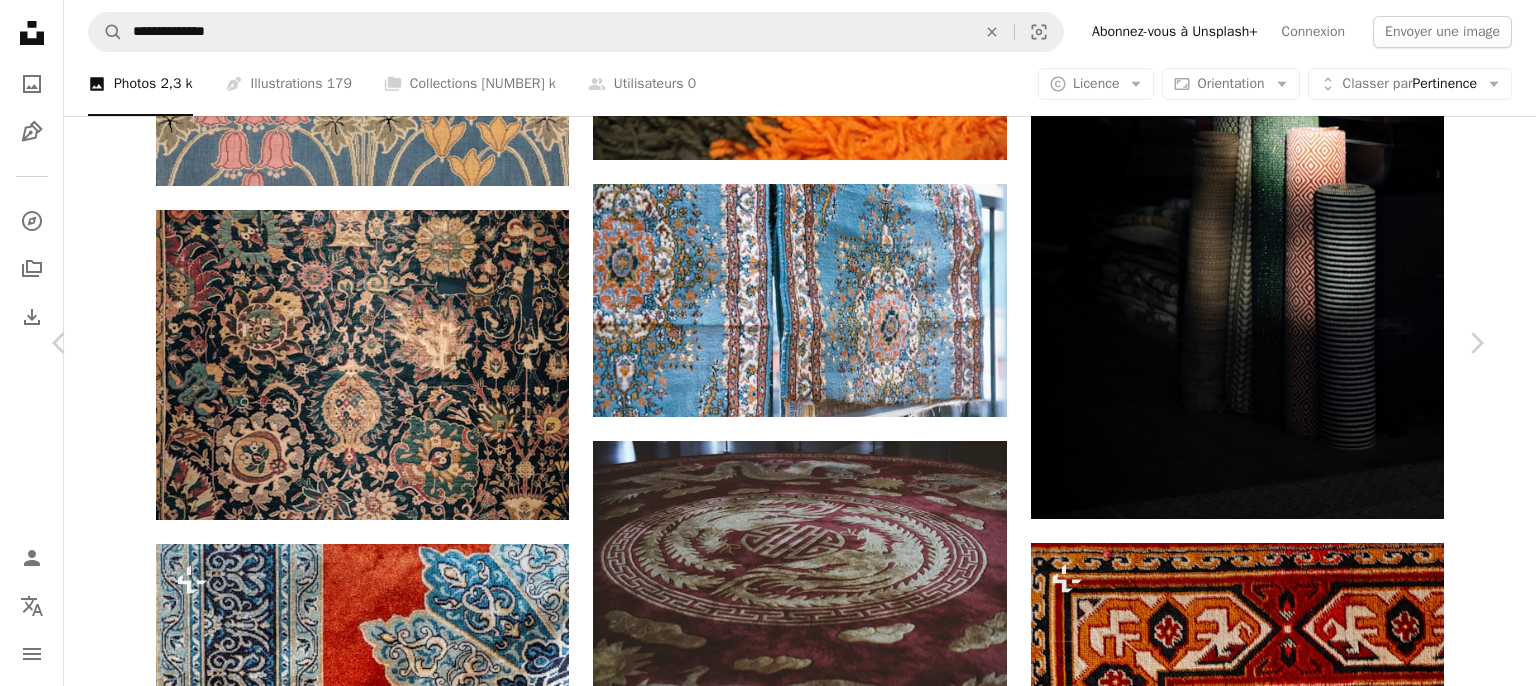 click at bounding box center (341, 5975) 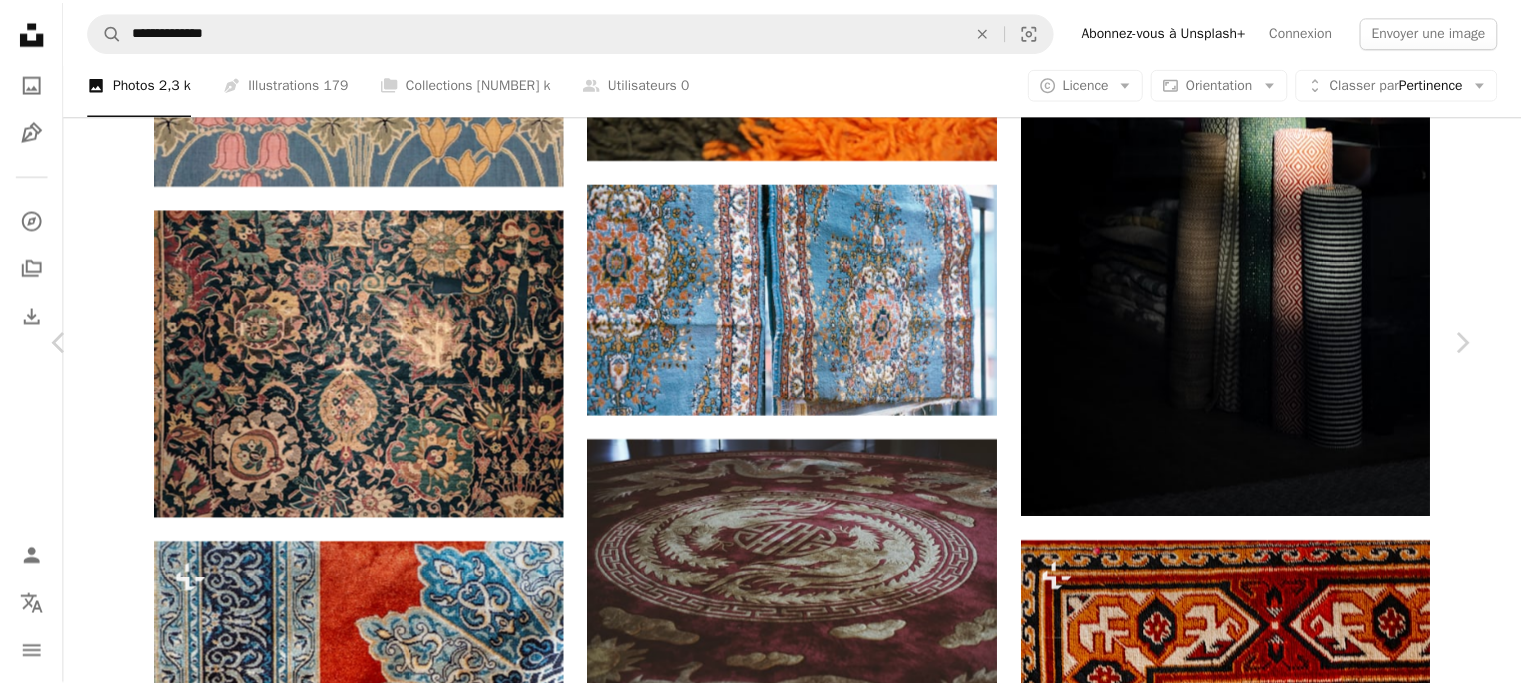 scroll, scrollTop: 8001, scrollLeft: 0, axis: vertical 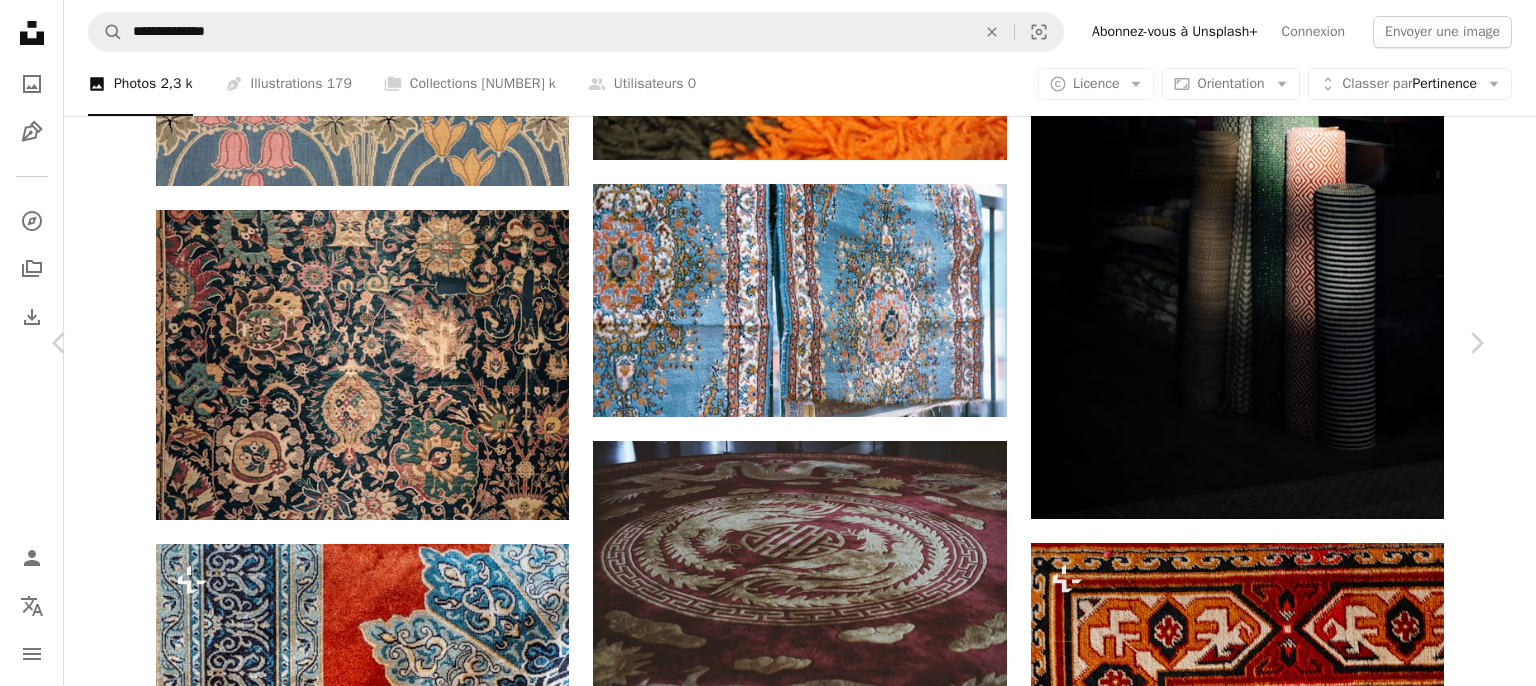 click on "An X shape" at bounding box center (20, 20) 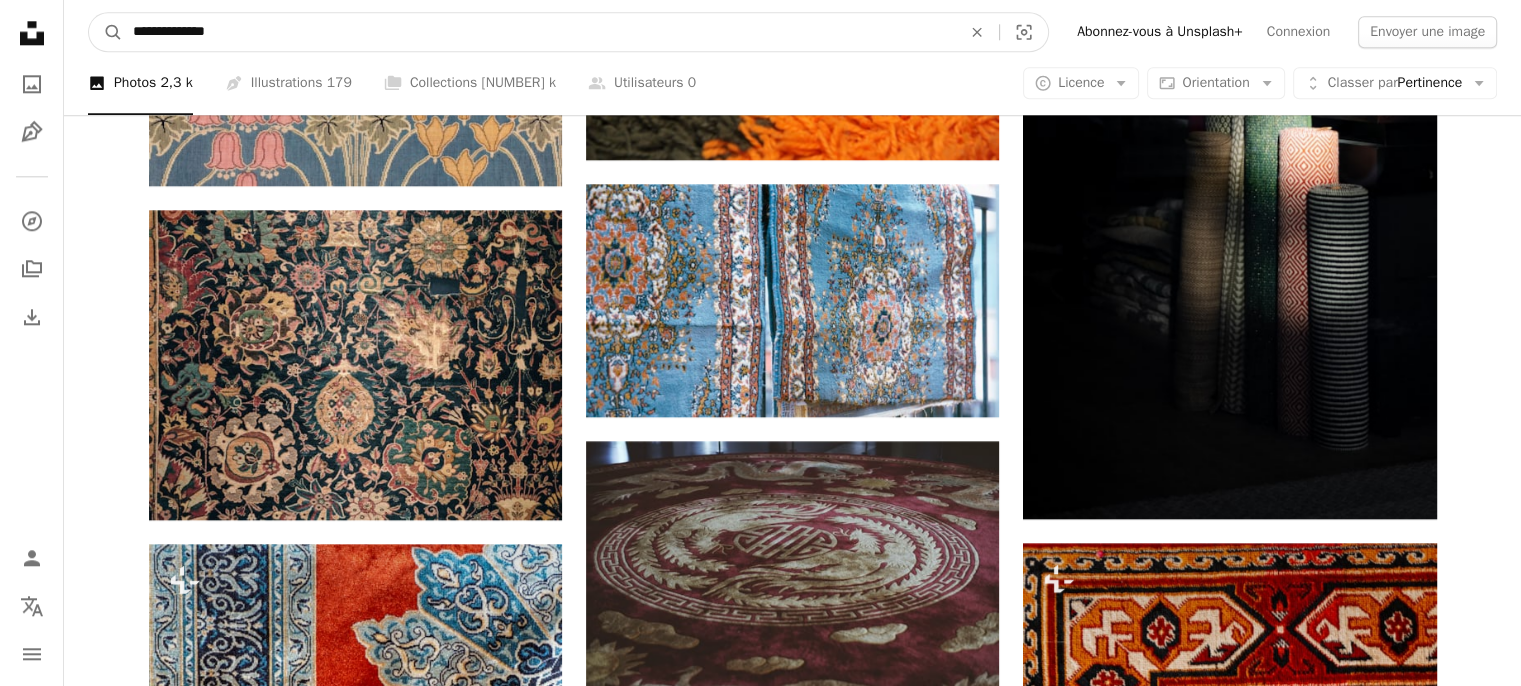 click on "**********" at bounding box center [539, 32] 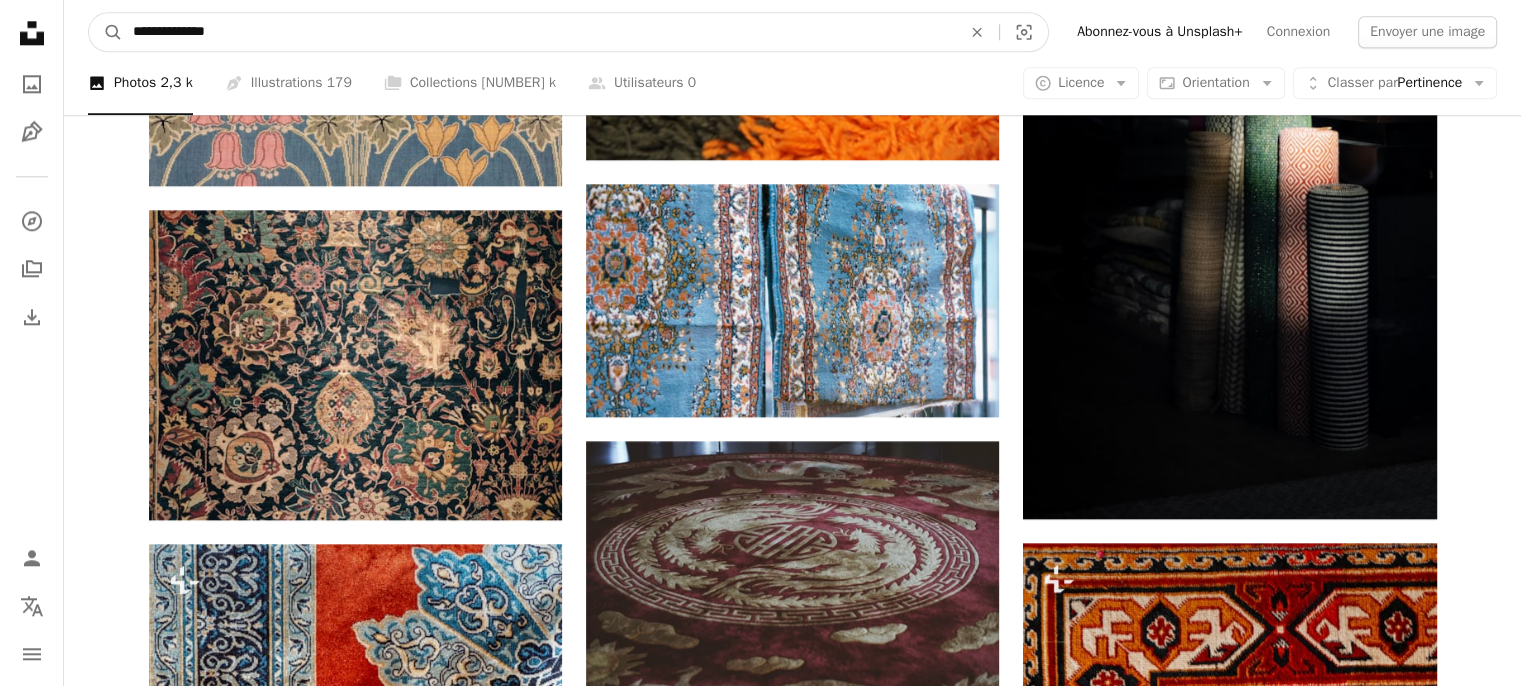 click on "**********" at bounding box center (539, 32) 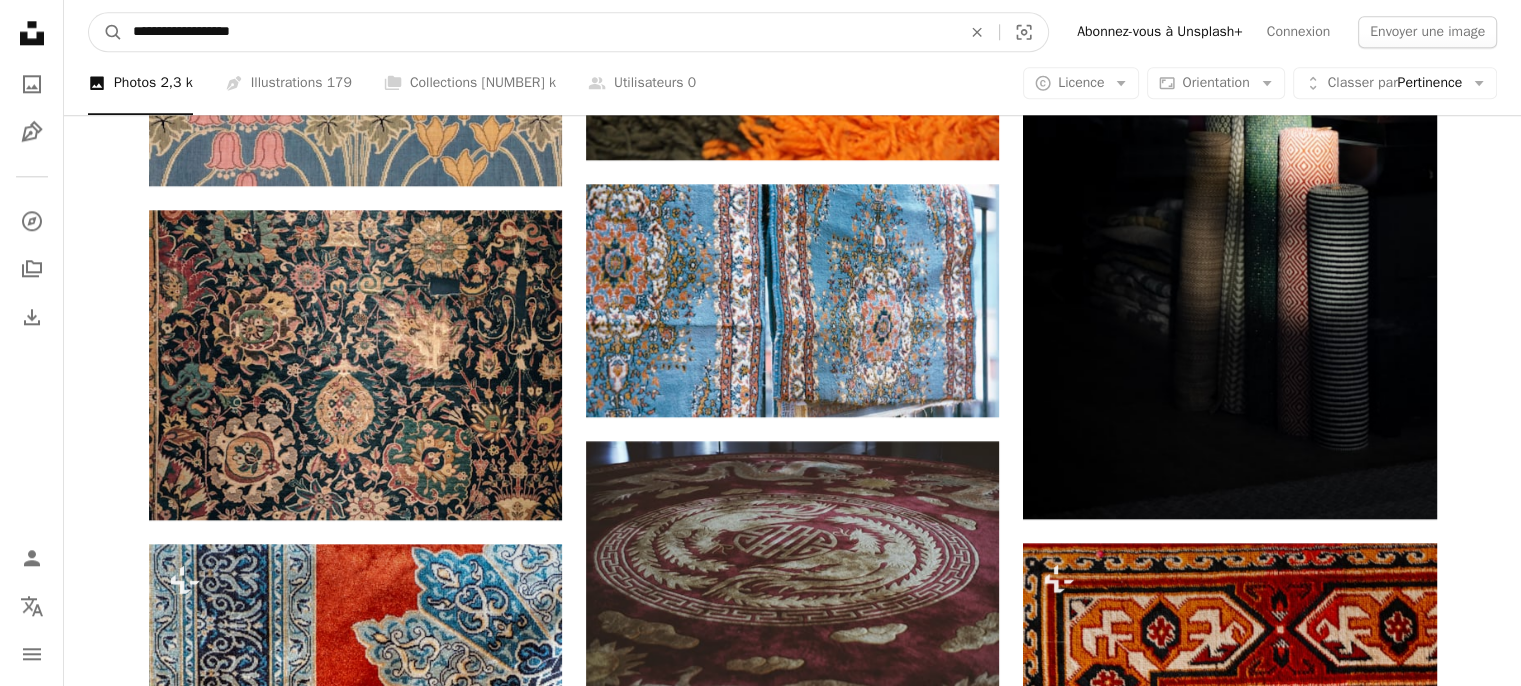 type on "**********" 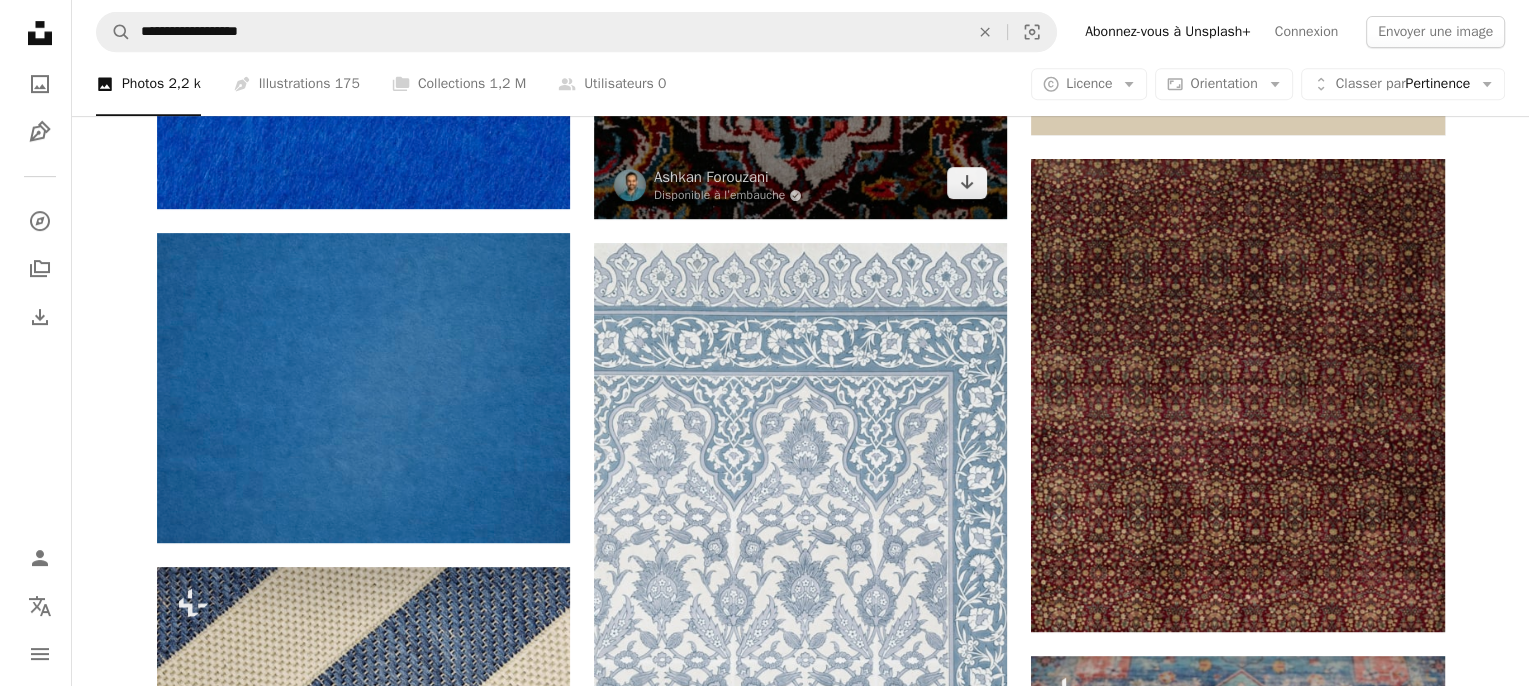 scroll, scrollTop: 1100, scrollLeft: 0, axis: vertical 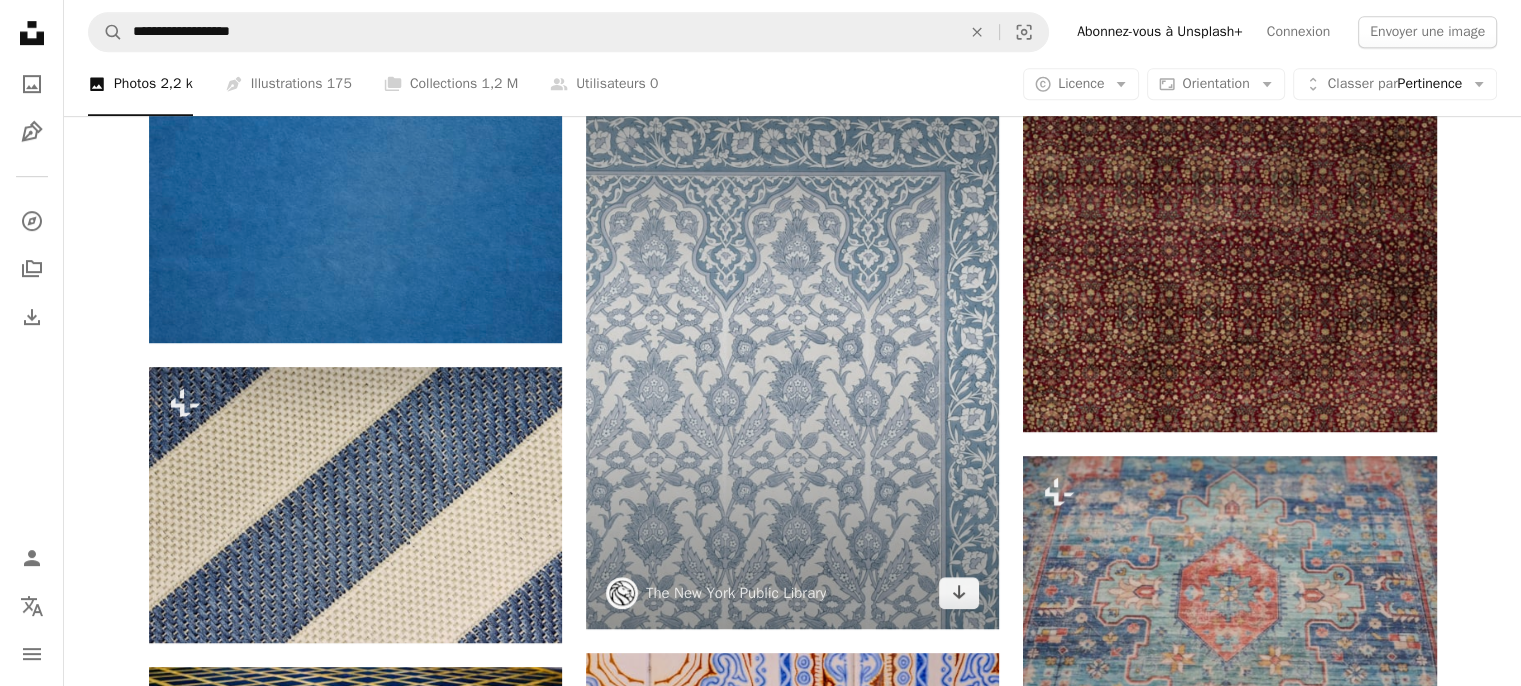 click at bounding box center [792, 336] 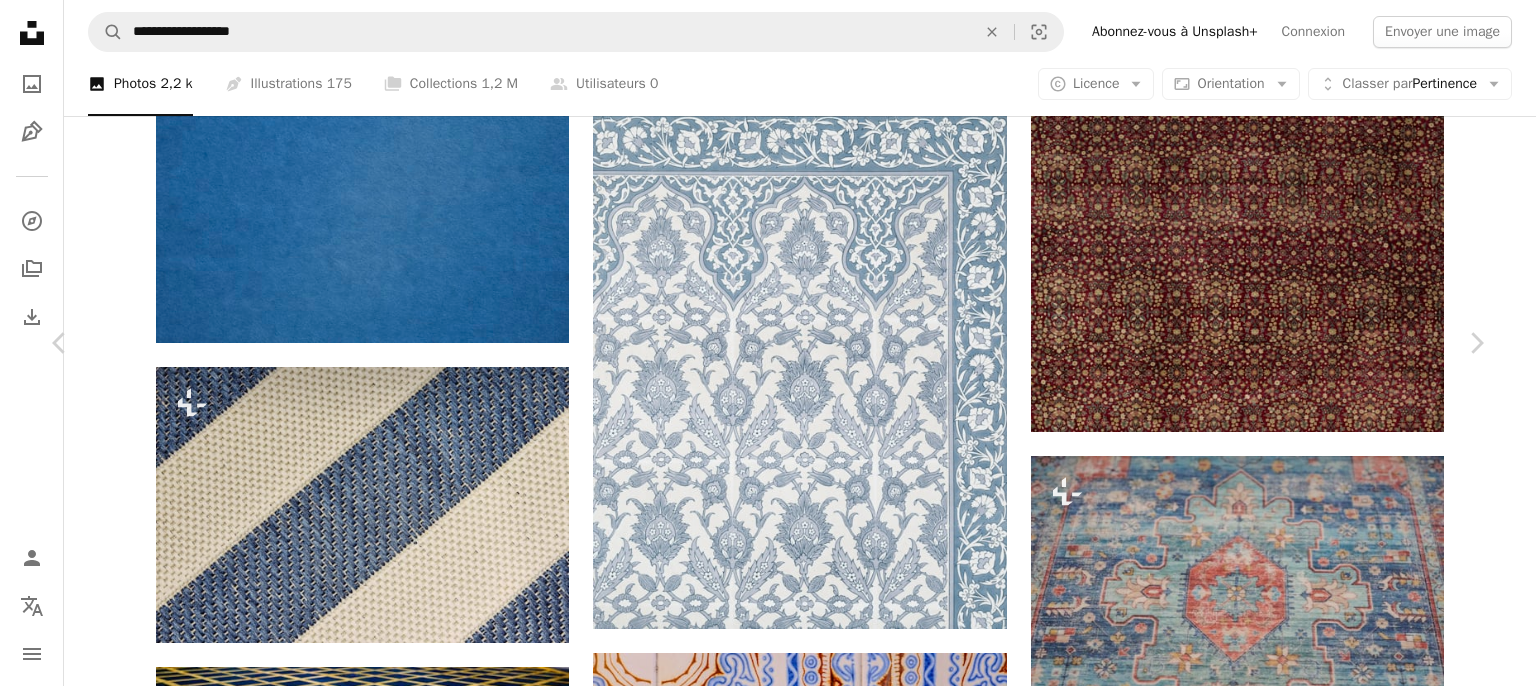 scroll, scrollTop: 1300, scrollLeft: 0, axis: vertical 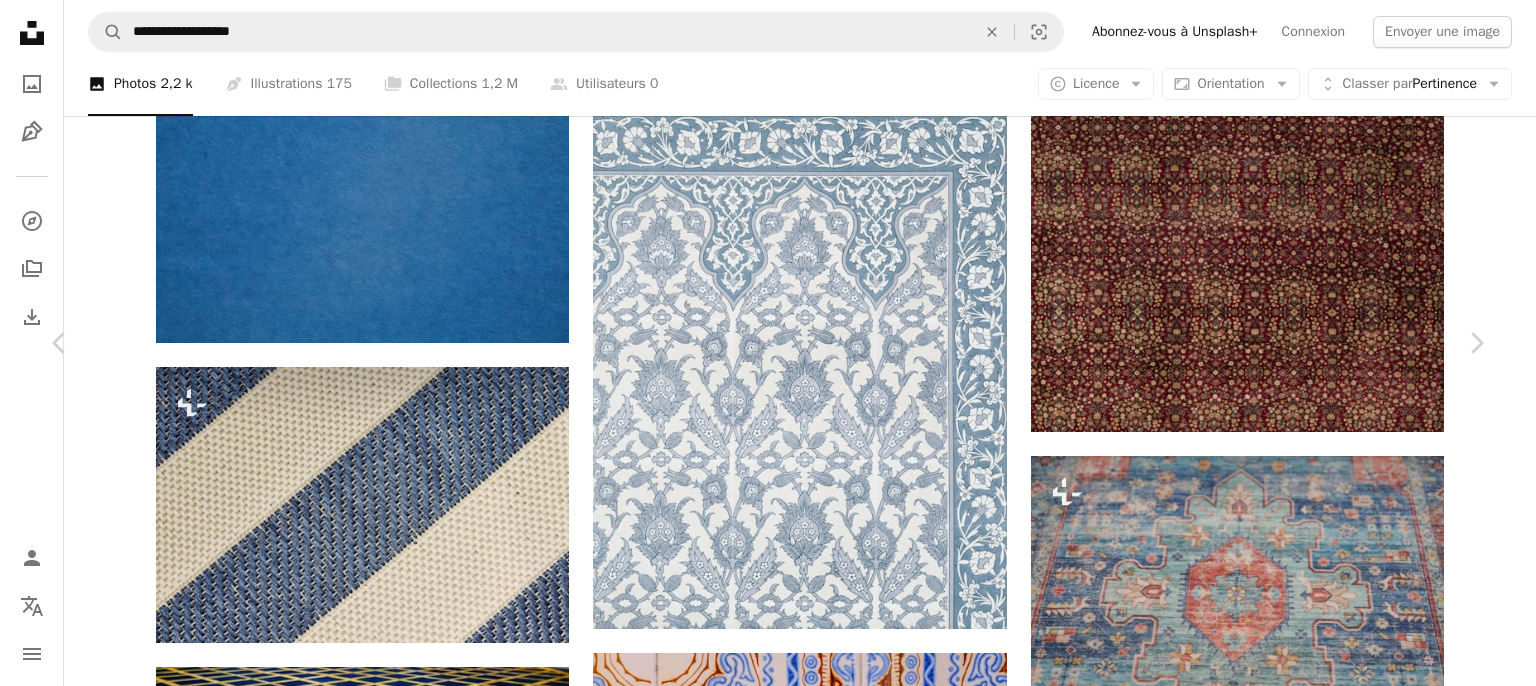 click at bounding box center (1179, 3869) 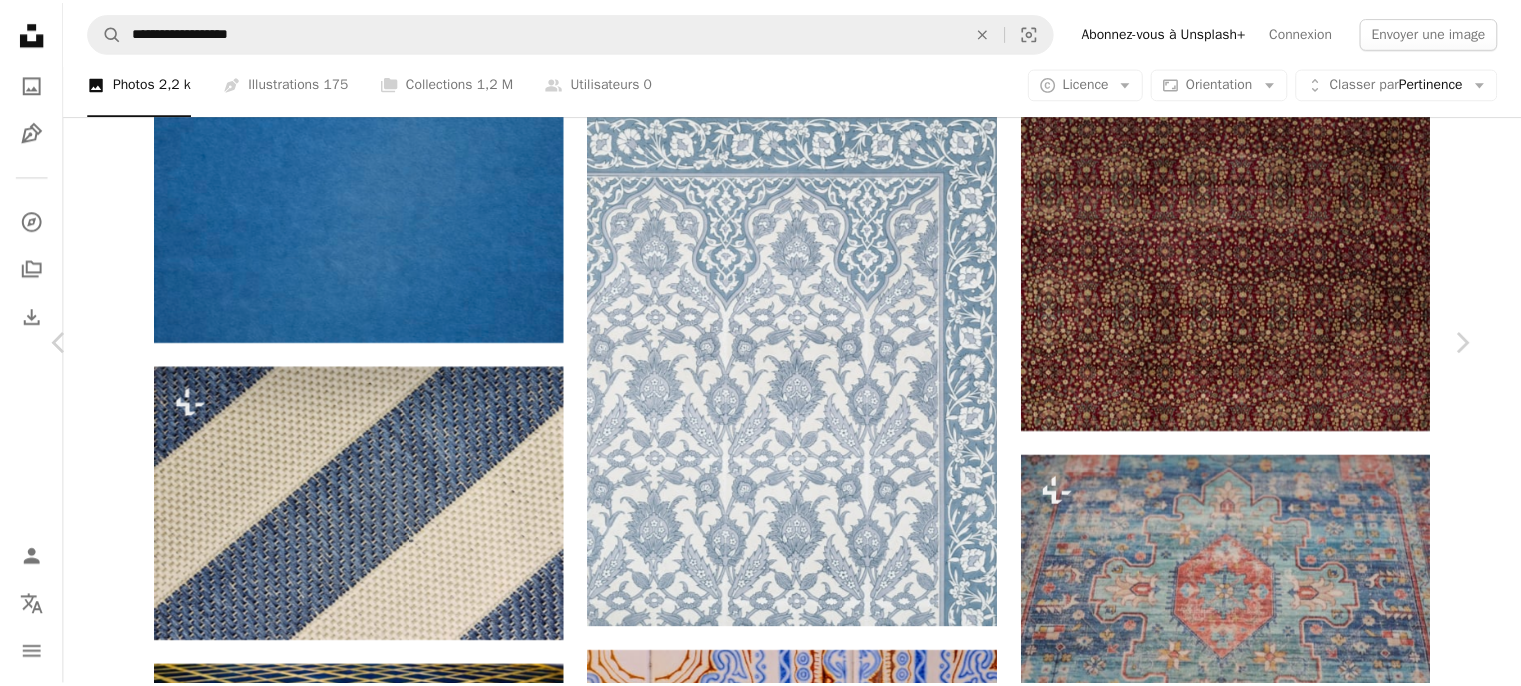 scroll, scrollTop: 0, scrollLeft: 0, axis: both 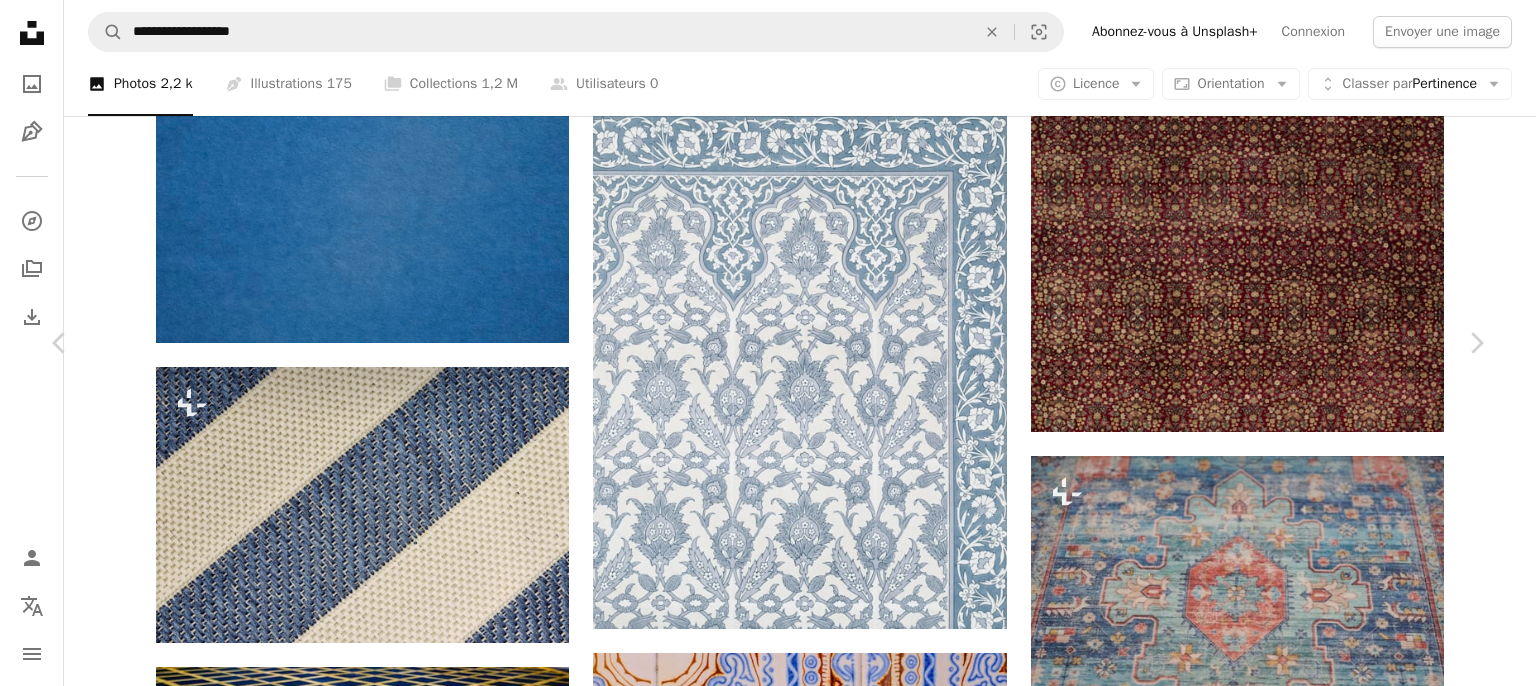 click on "Télécharger gratuitement" at bounding box center (1254, 3560) 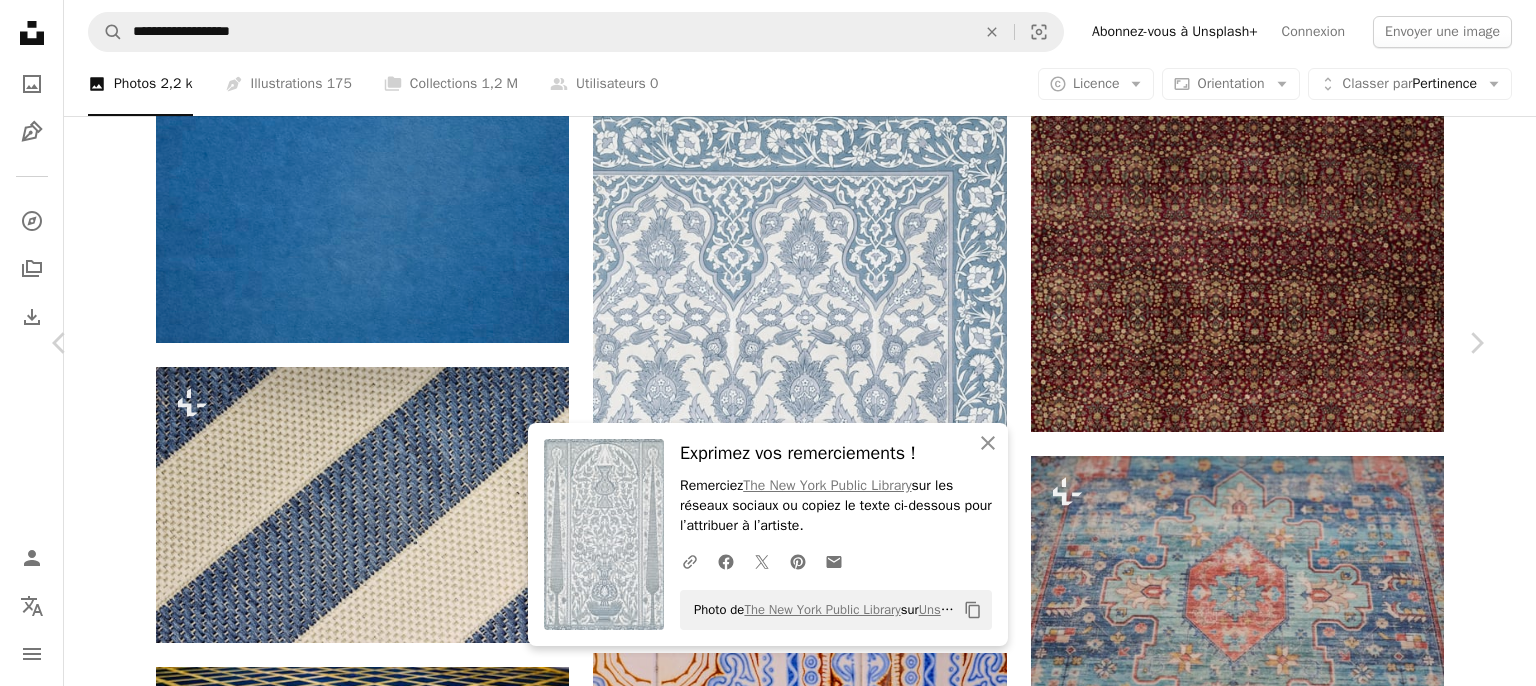click 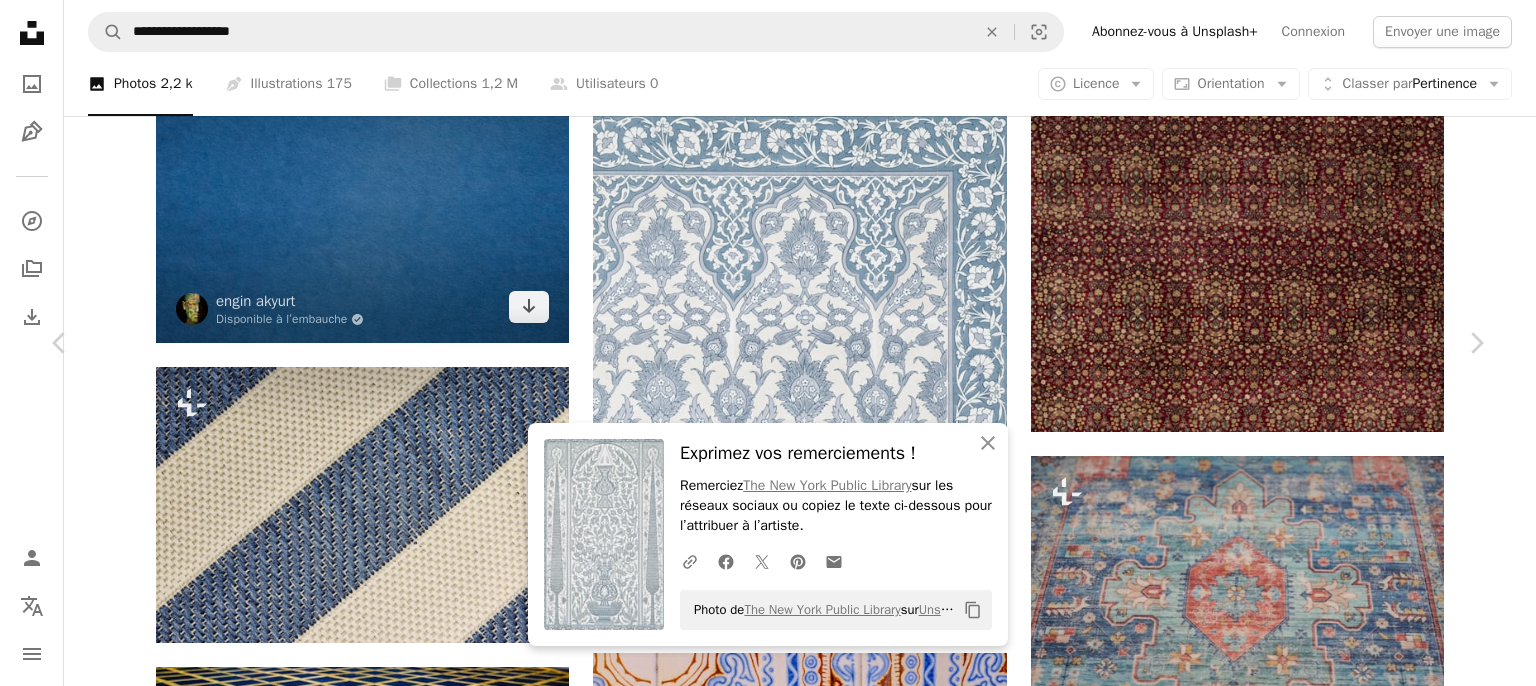 drag, startPoint x: 15, startPoint y: 14, endPoint x: 287, endPoint y: 123, distance: 293.0273 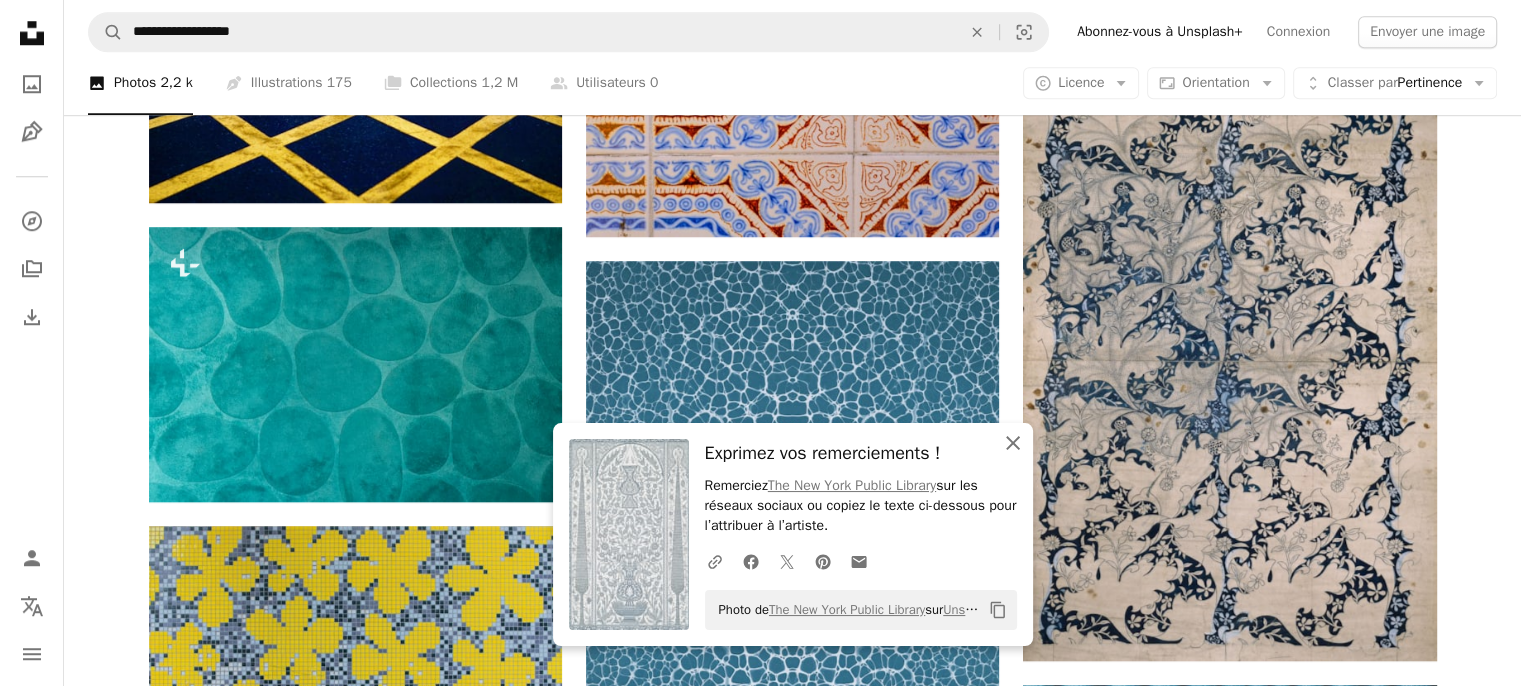 scroll, scrollTop: 1800, scrollLeft: 0, axis: vertical 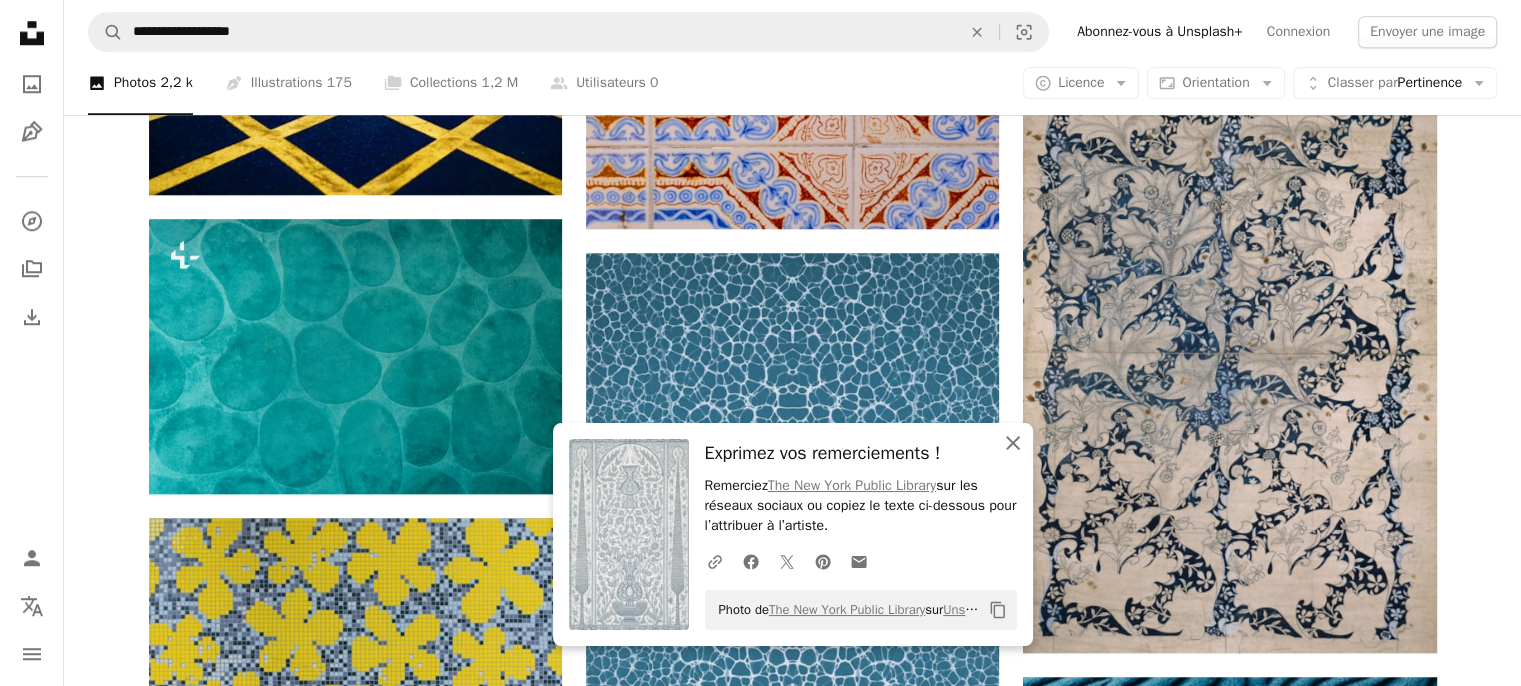 click 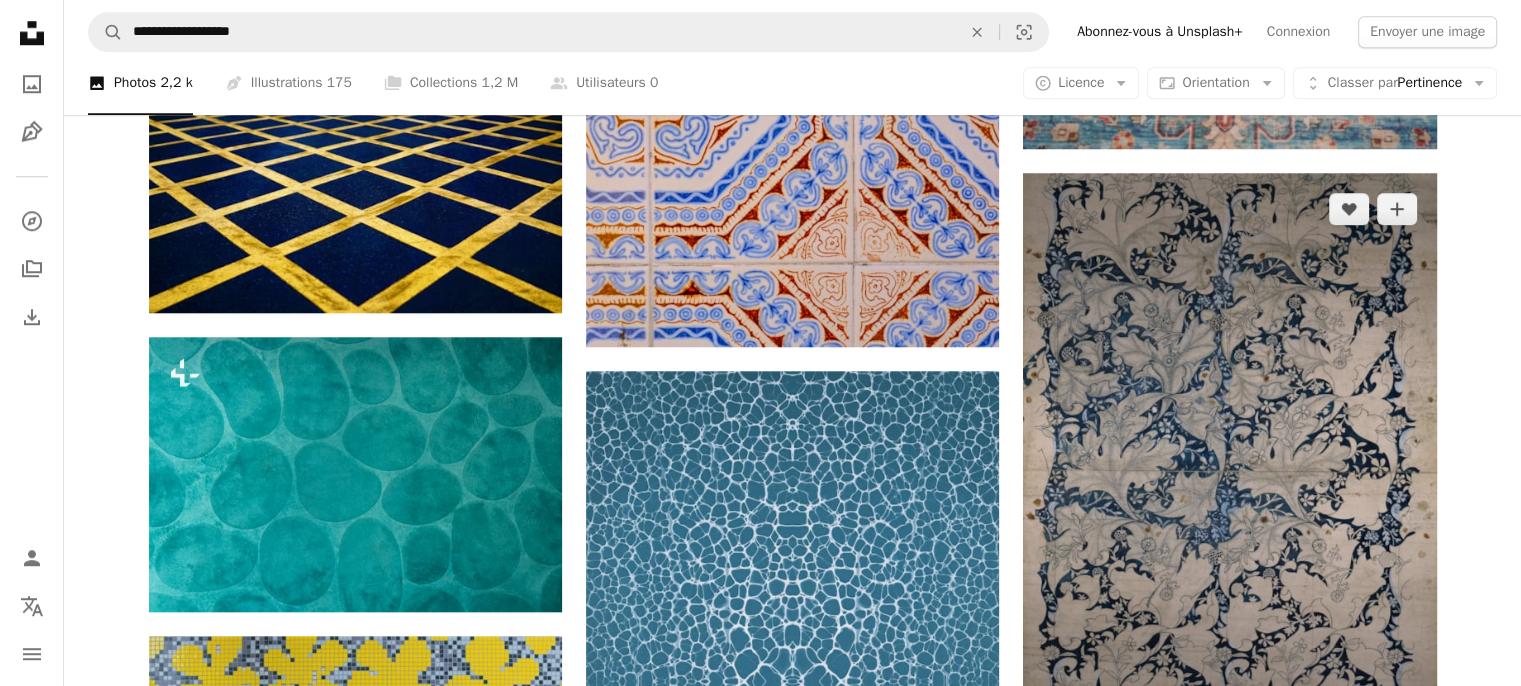 scroll, scrollTop: 1800, scrollLeft: 0, axis: vertical 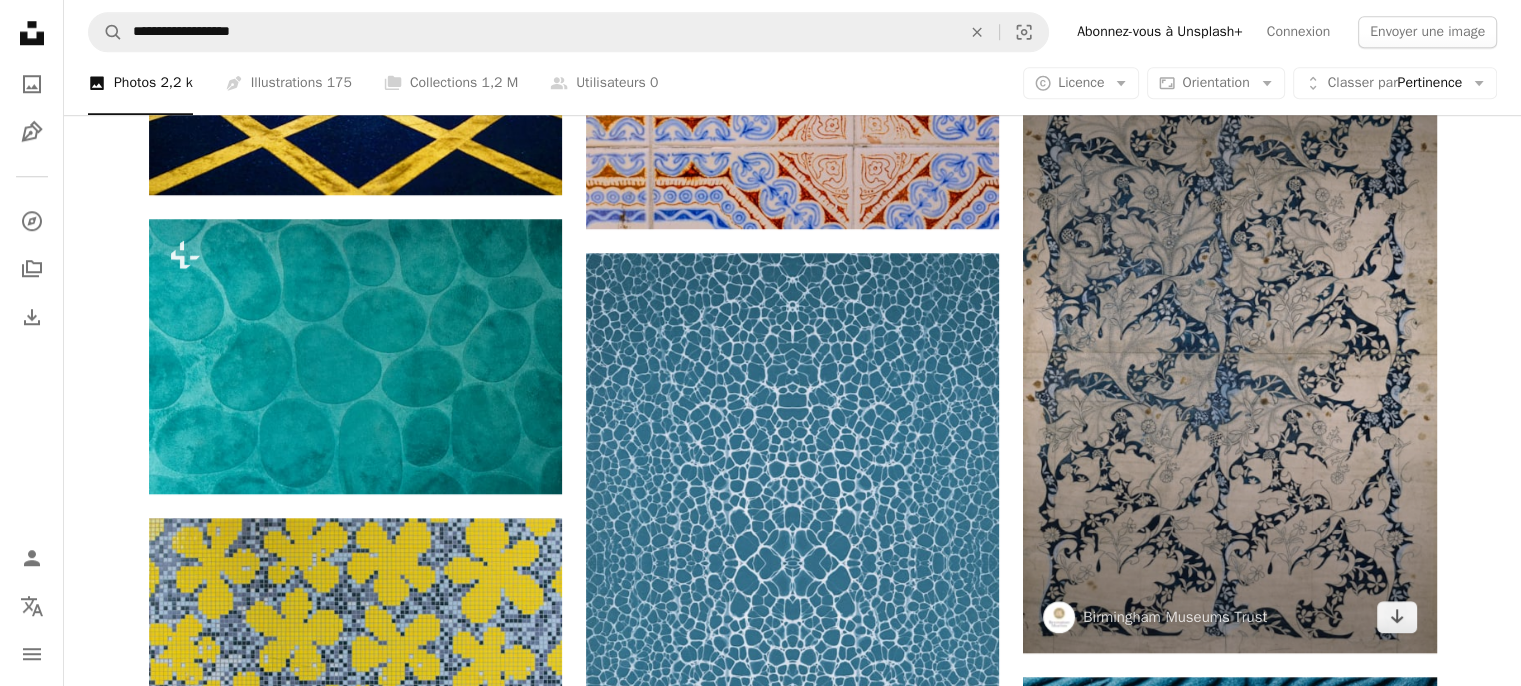 click at bounding box center (1229, 354) 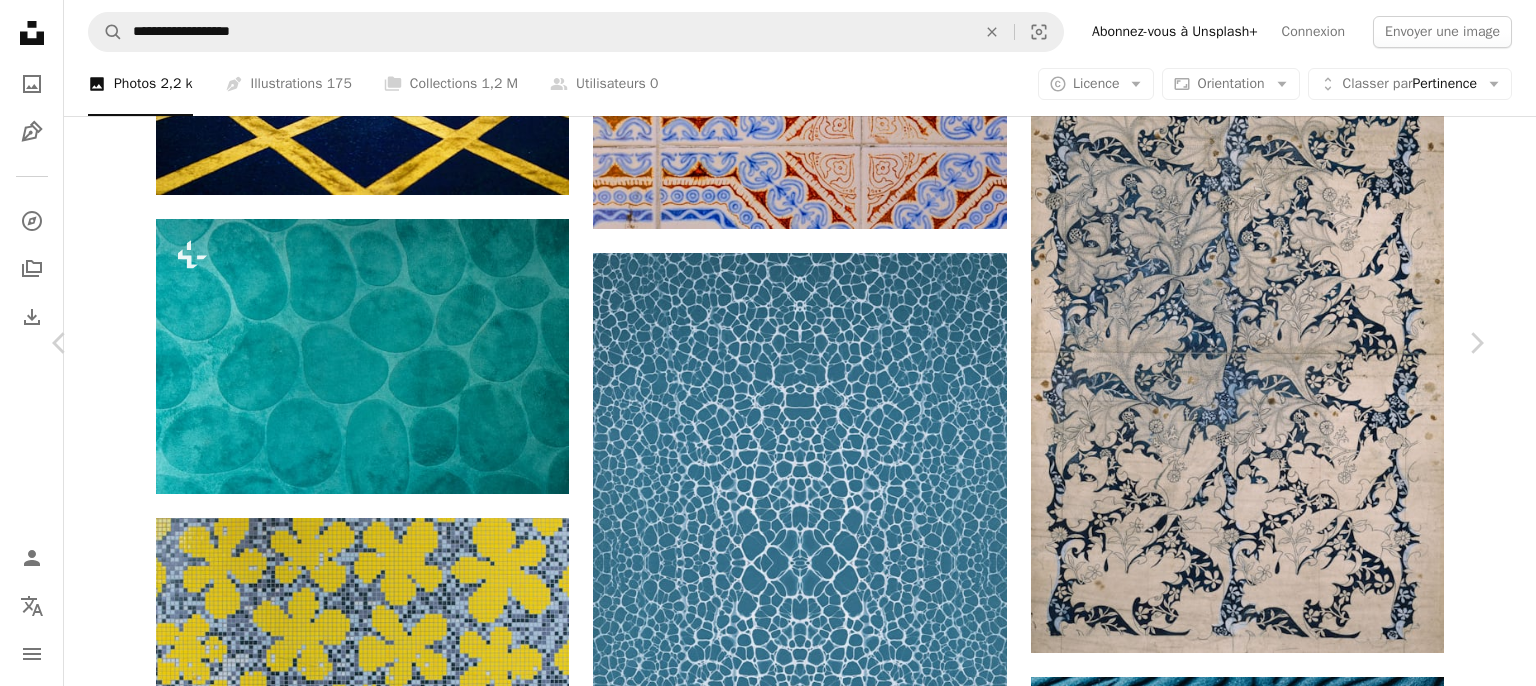 click 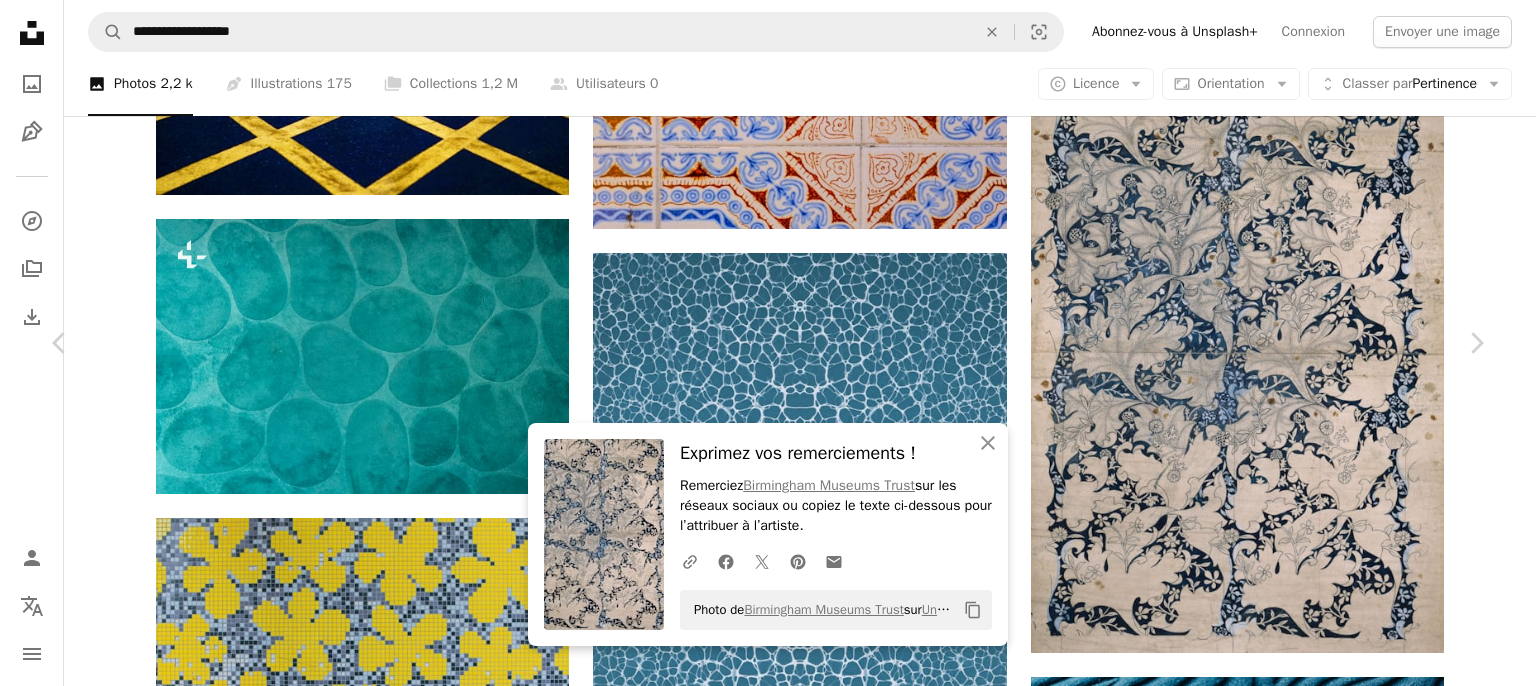 click on "An X shape" at bounding box center [20, 20] 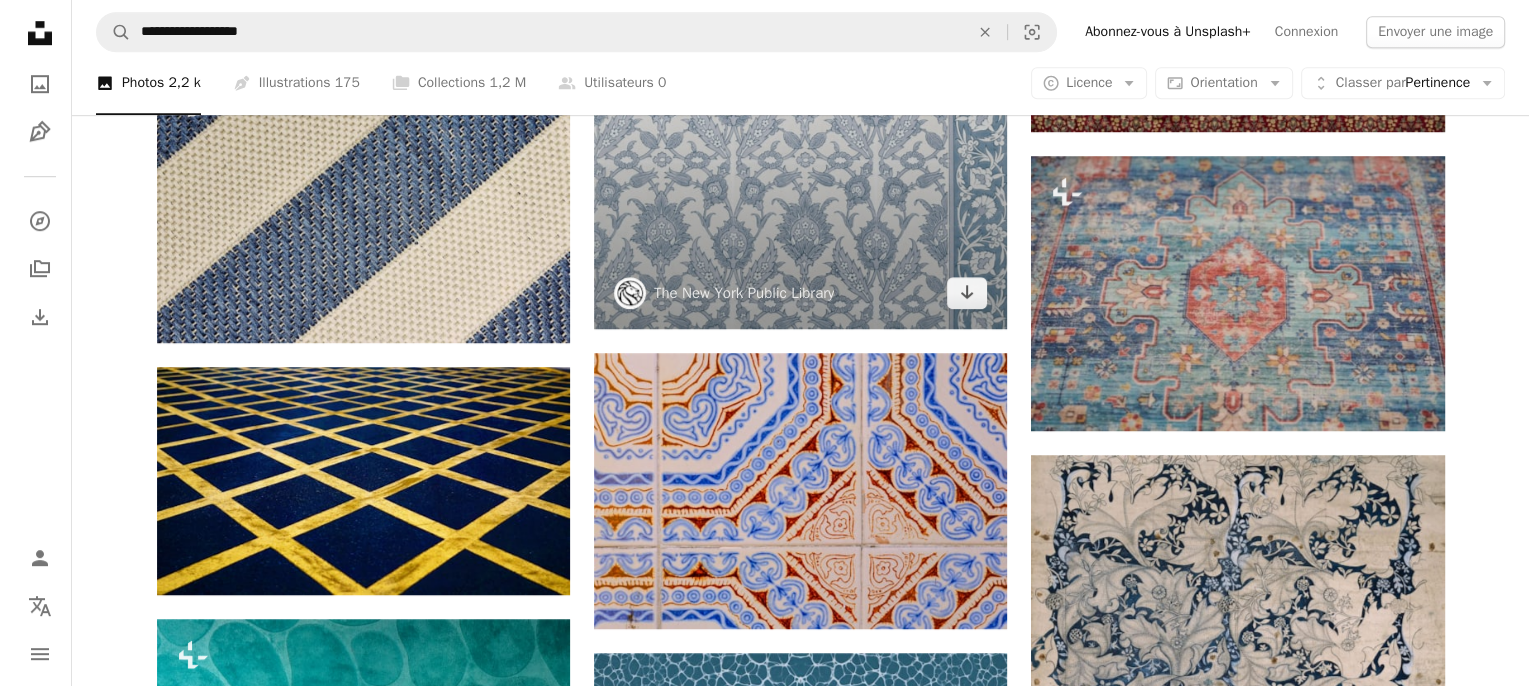 scroll, scrollTop: 1100, scrollLeft: 0, axis: vertical 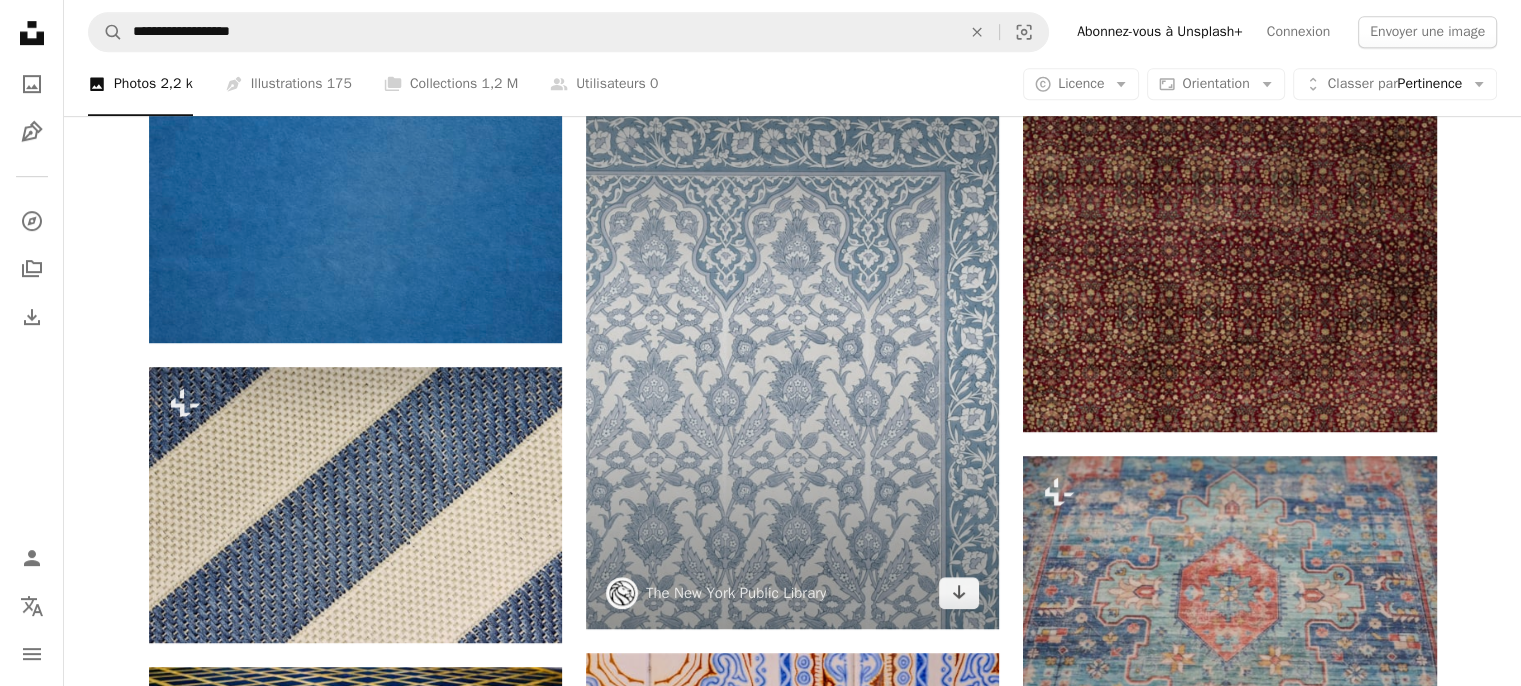 click at bounding box center (792, 336) 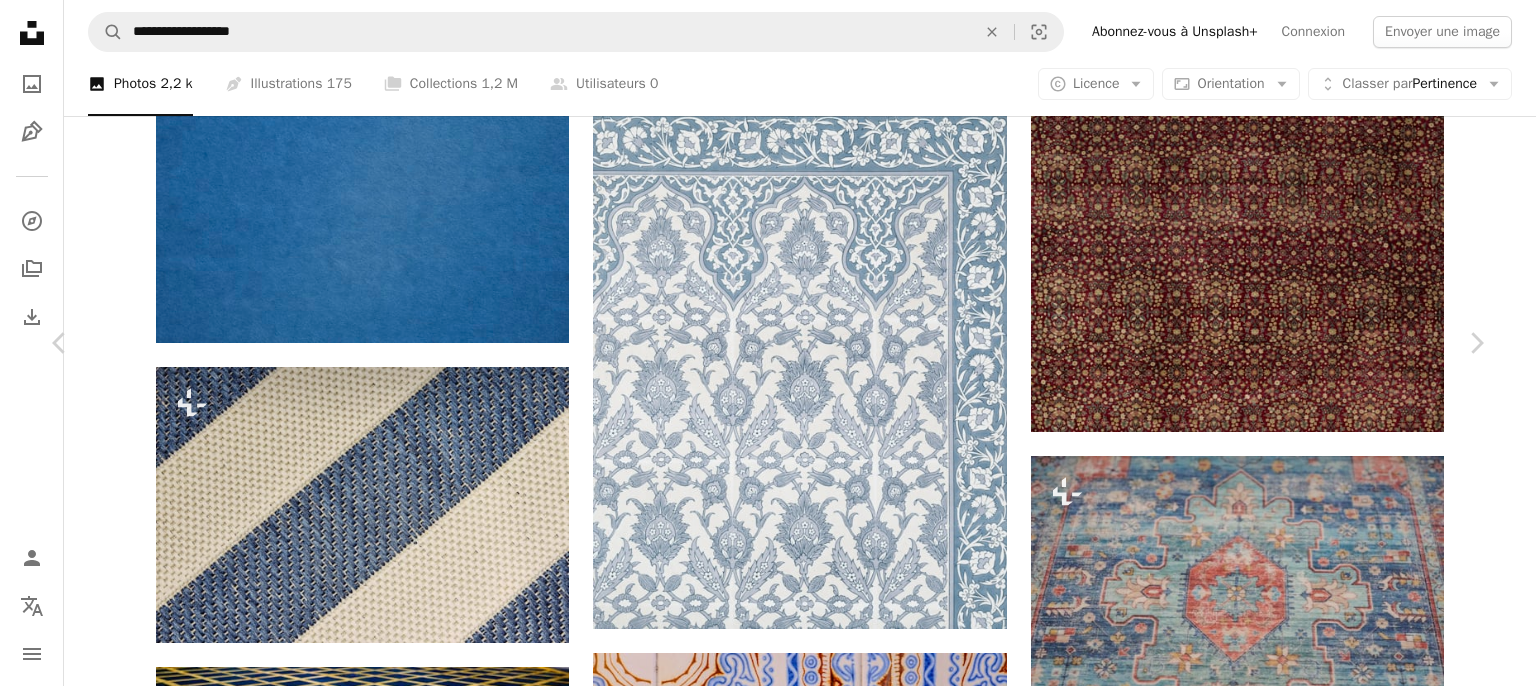 scroll, scrollTop: 1900, scrollLeft: 0, axis: vertical 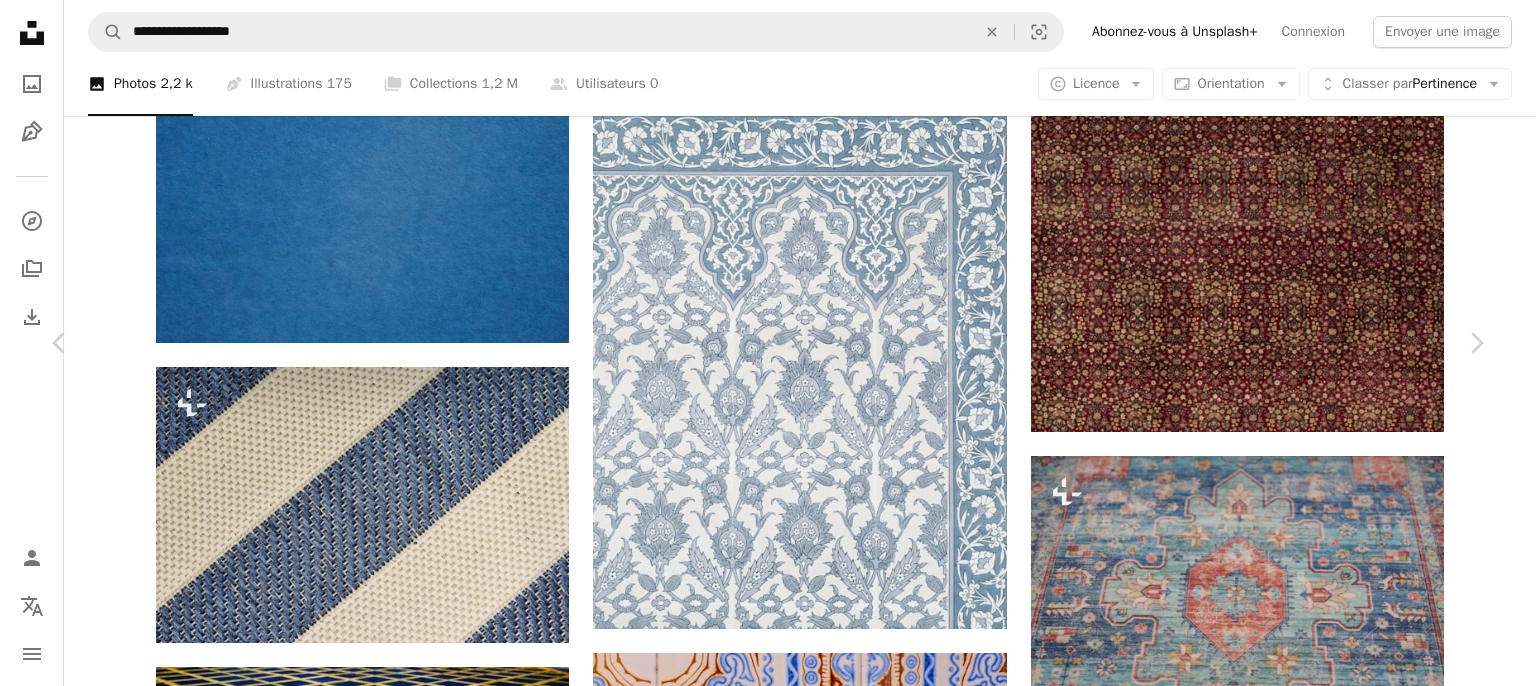click at bounding box center (1179, 3868) 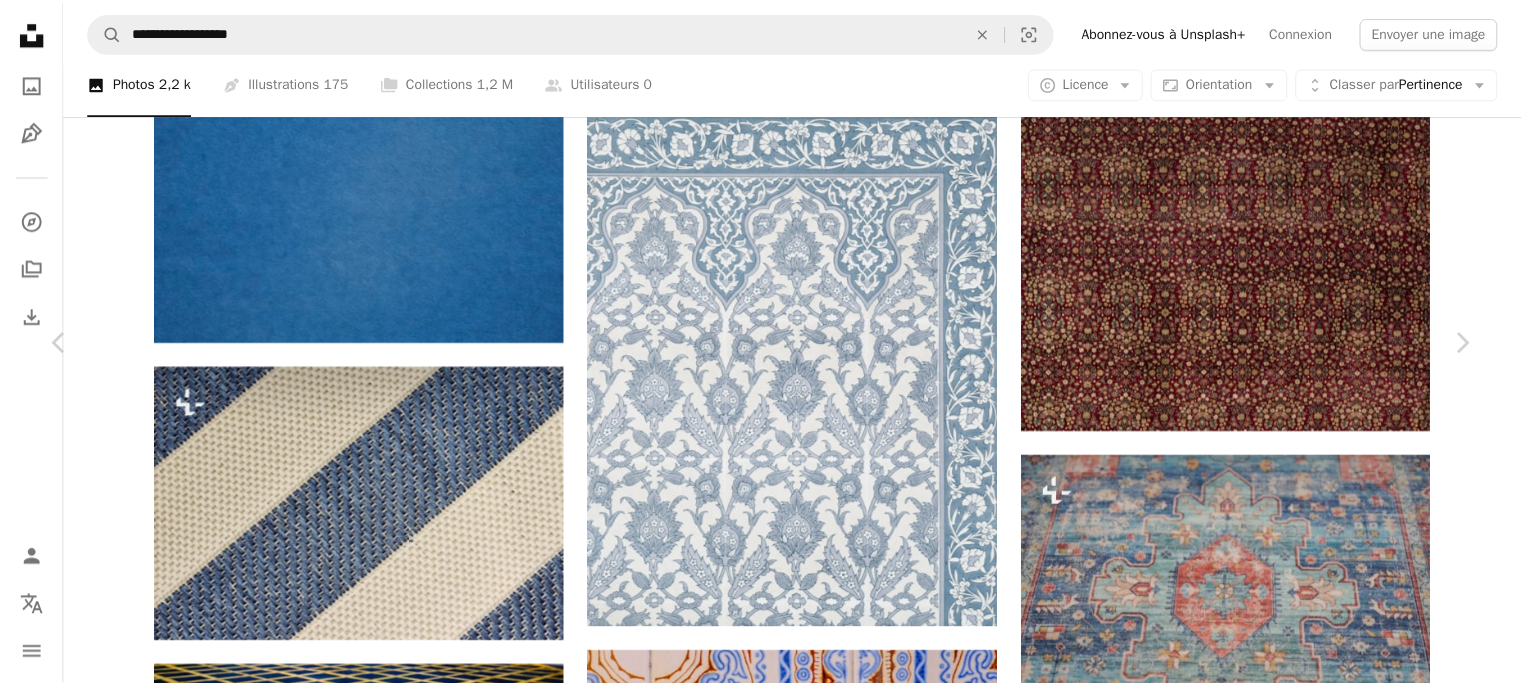 scroll, scrollTop: 0, scrollLeft: 0, axis: both 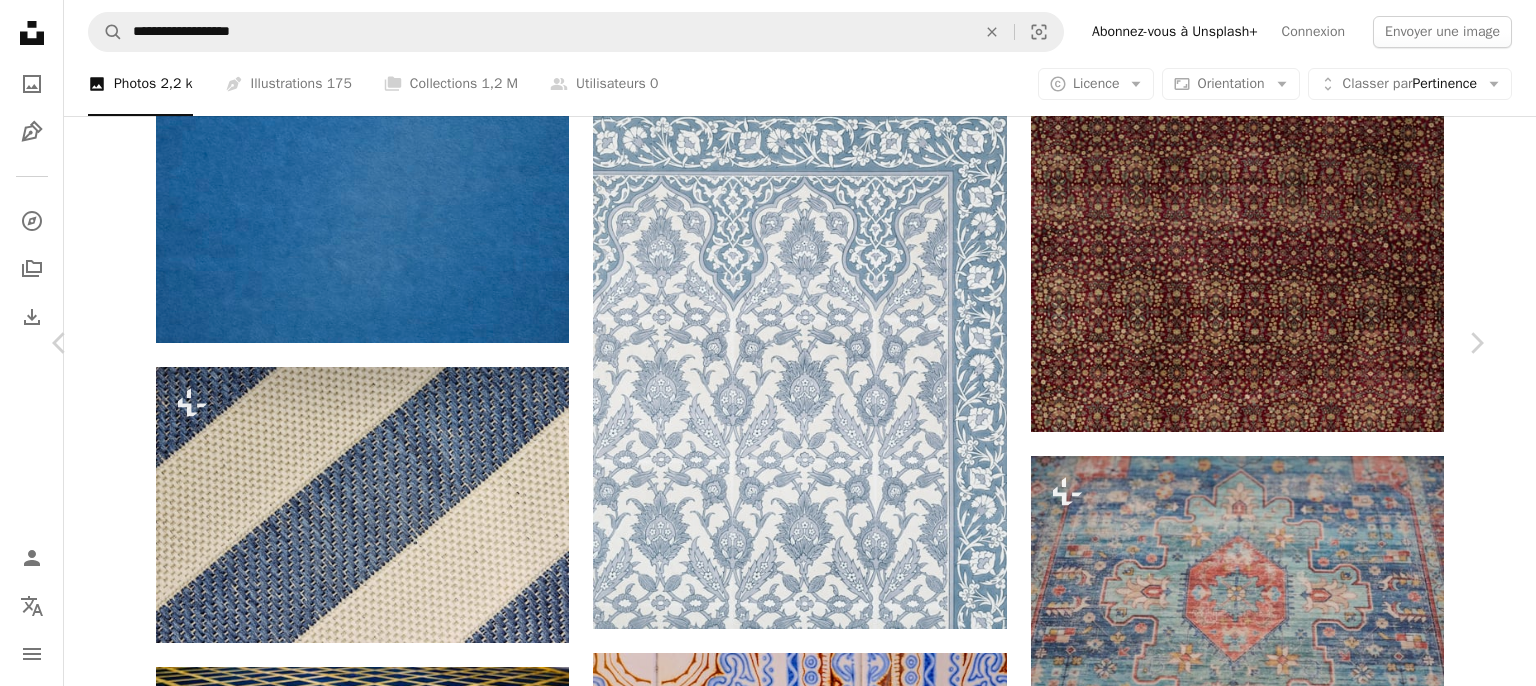 click on "Grand" at bounding box center [1185, 3682] 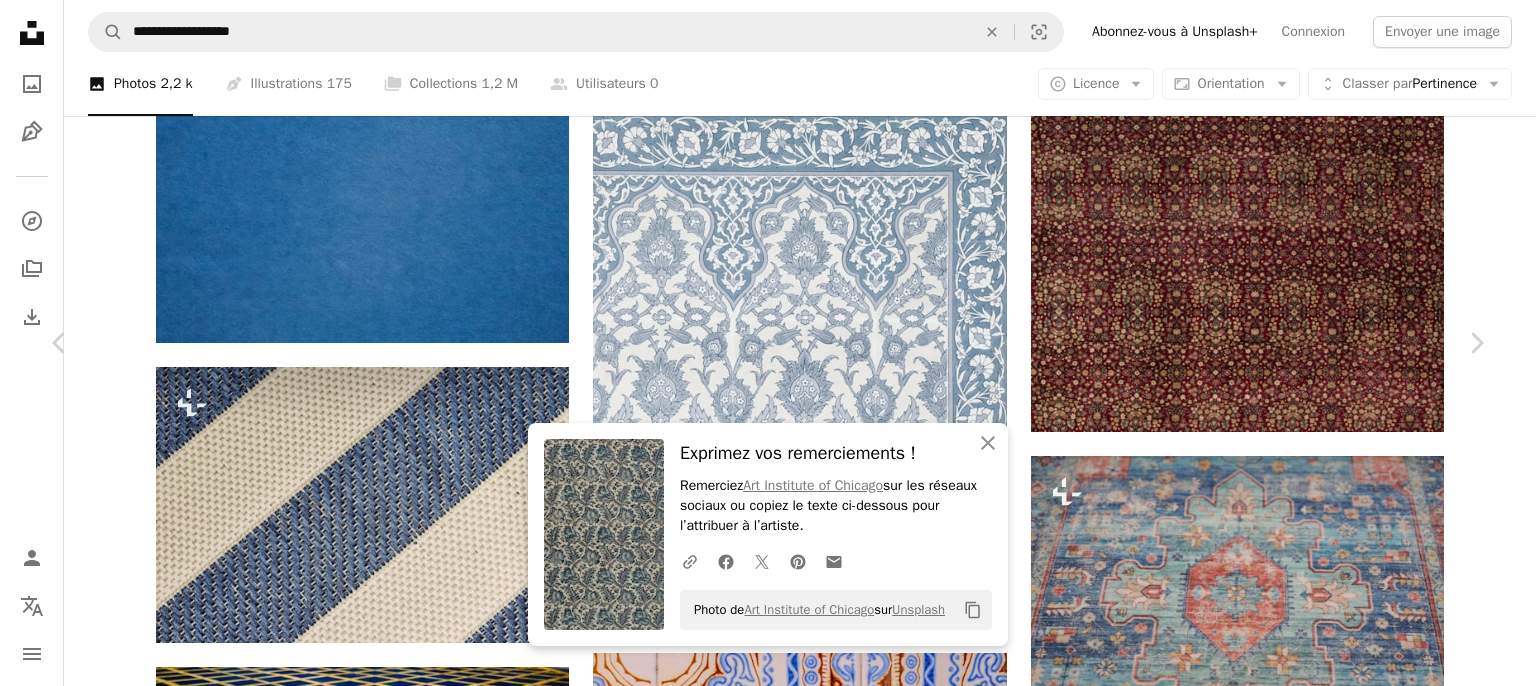 click on "An X shape" at bounding box center (20, 20) 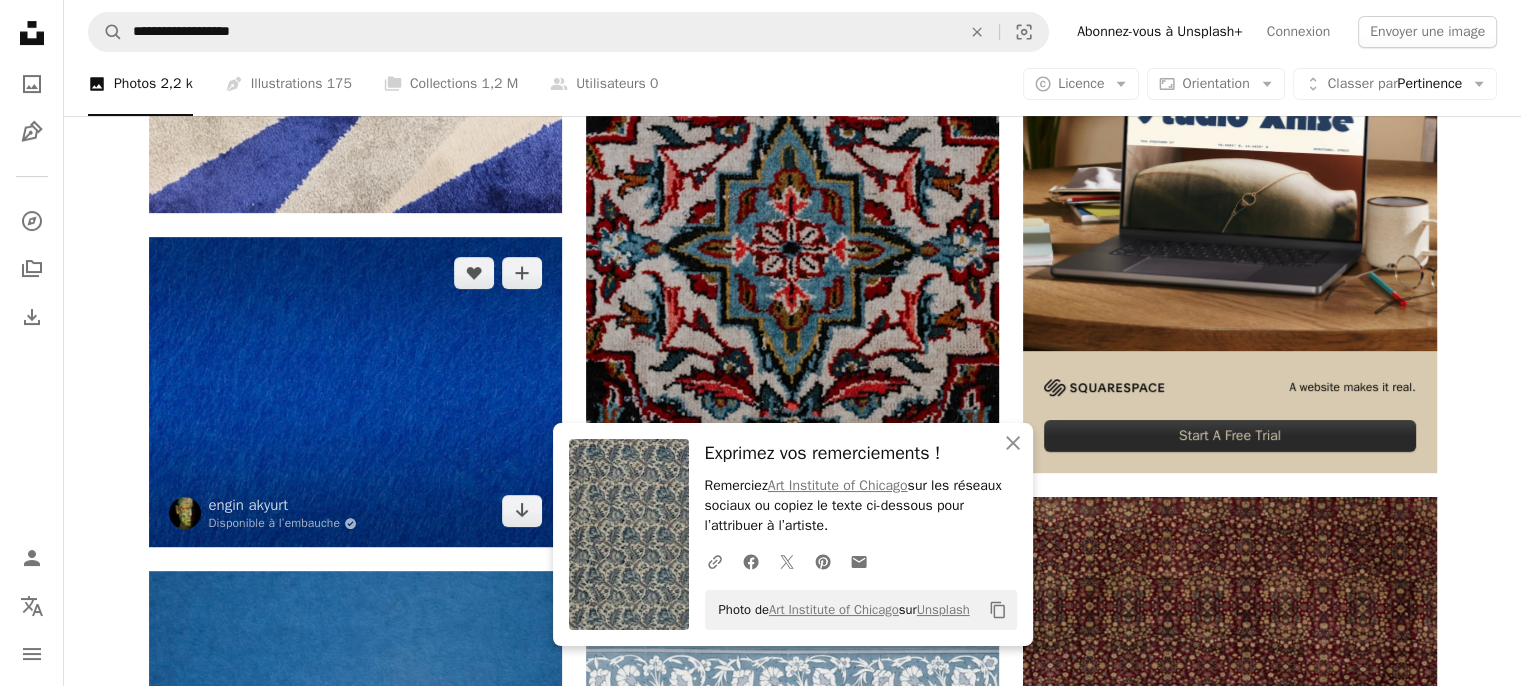 scroll, scrollTop: 300, scrollLeft: 0, axis: vertical 